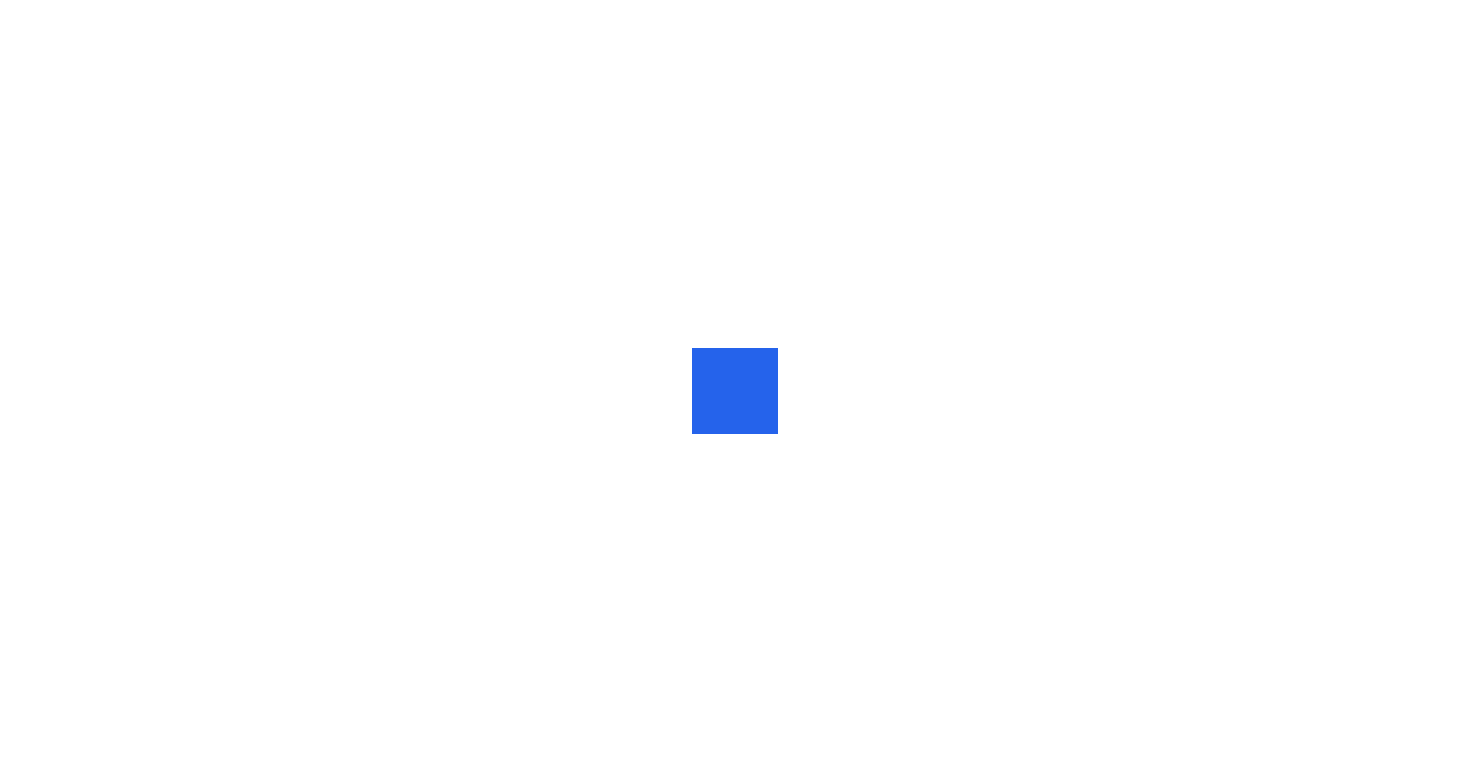 scroll, scrollTop: 0, scrollLeft: 0, axis: both 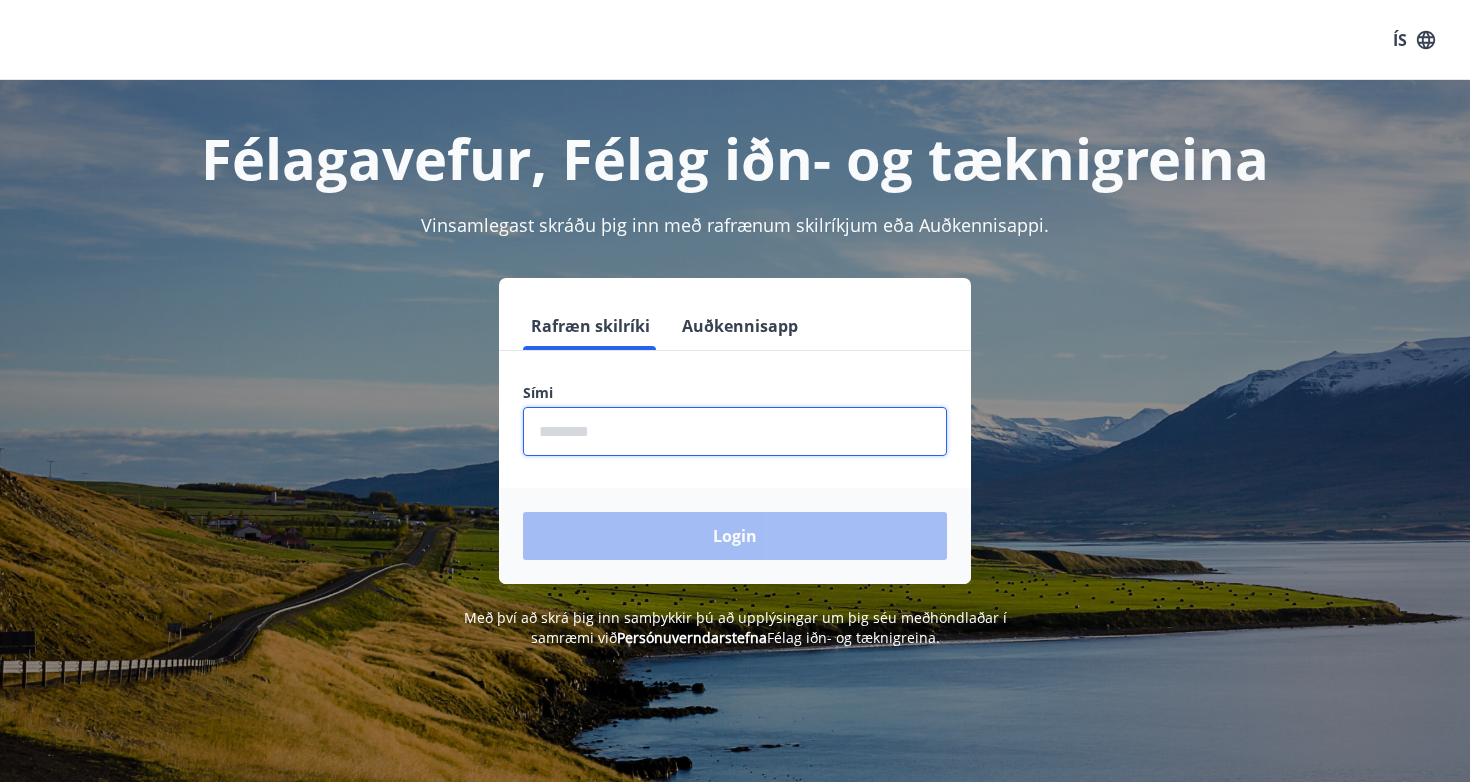click at bounding box center (735, 431) 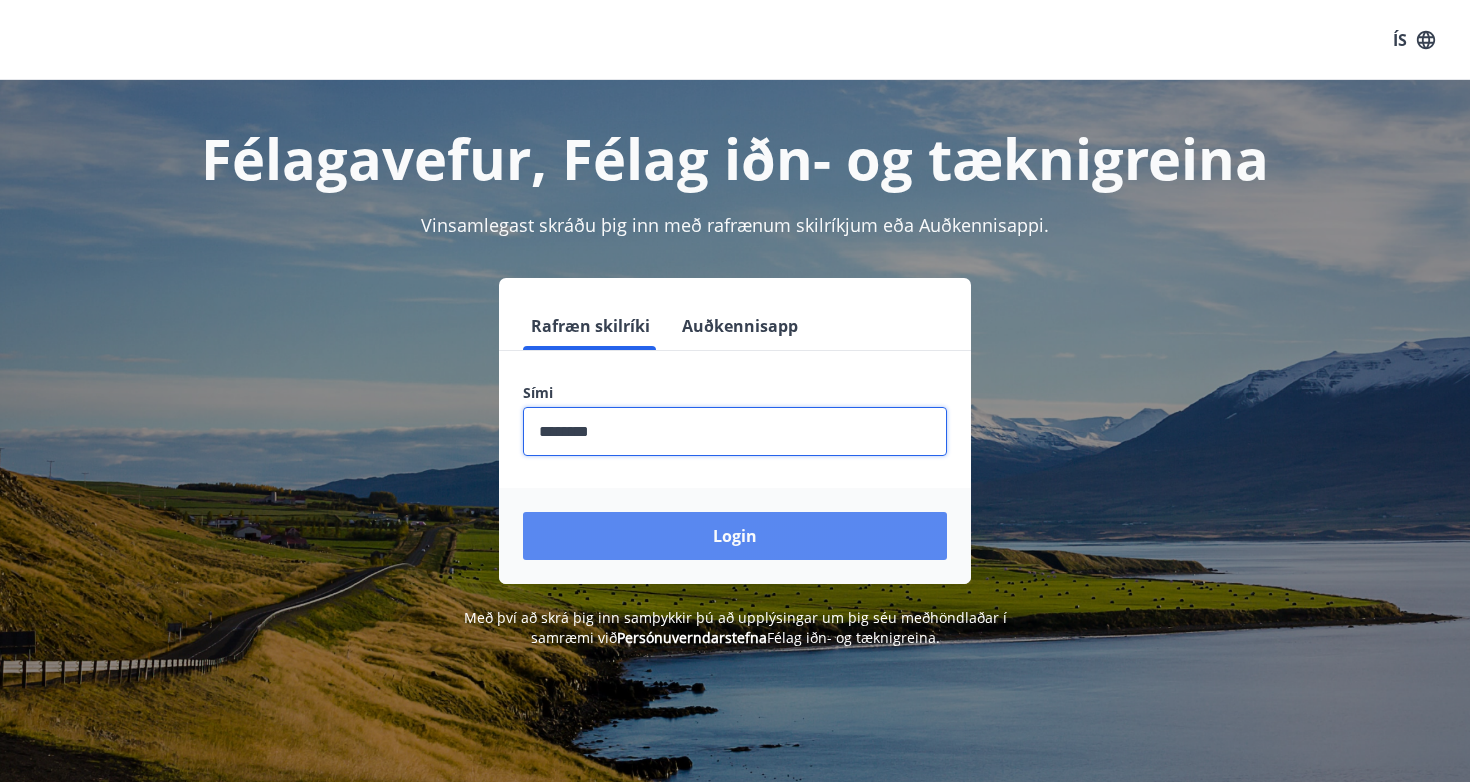 type on "********" 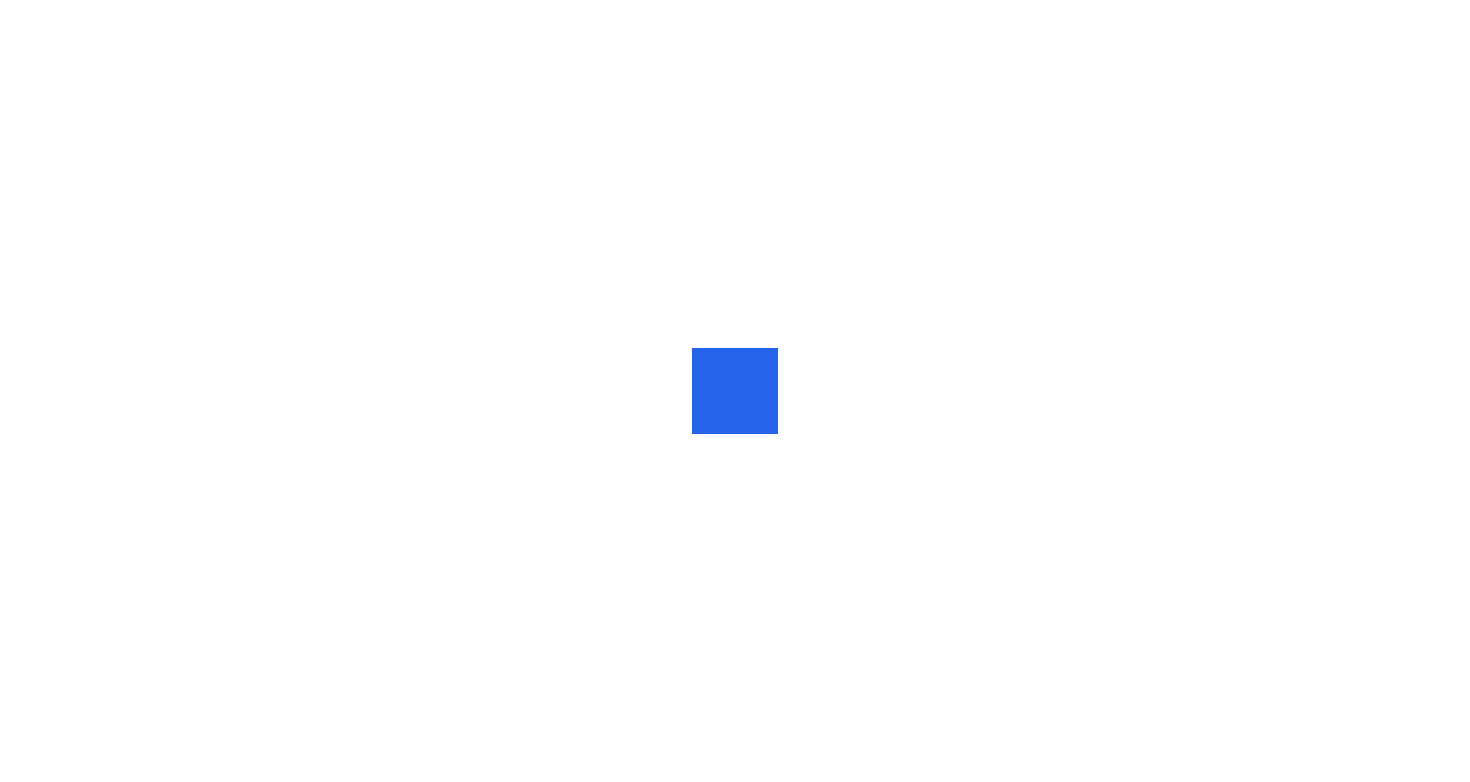 scroll, scrollTop: 0, scrollLeft: 0, axis: both 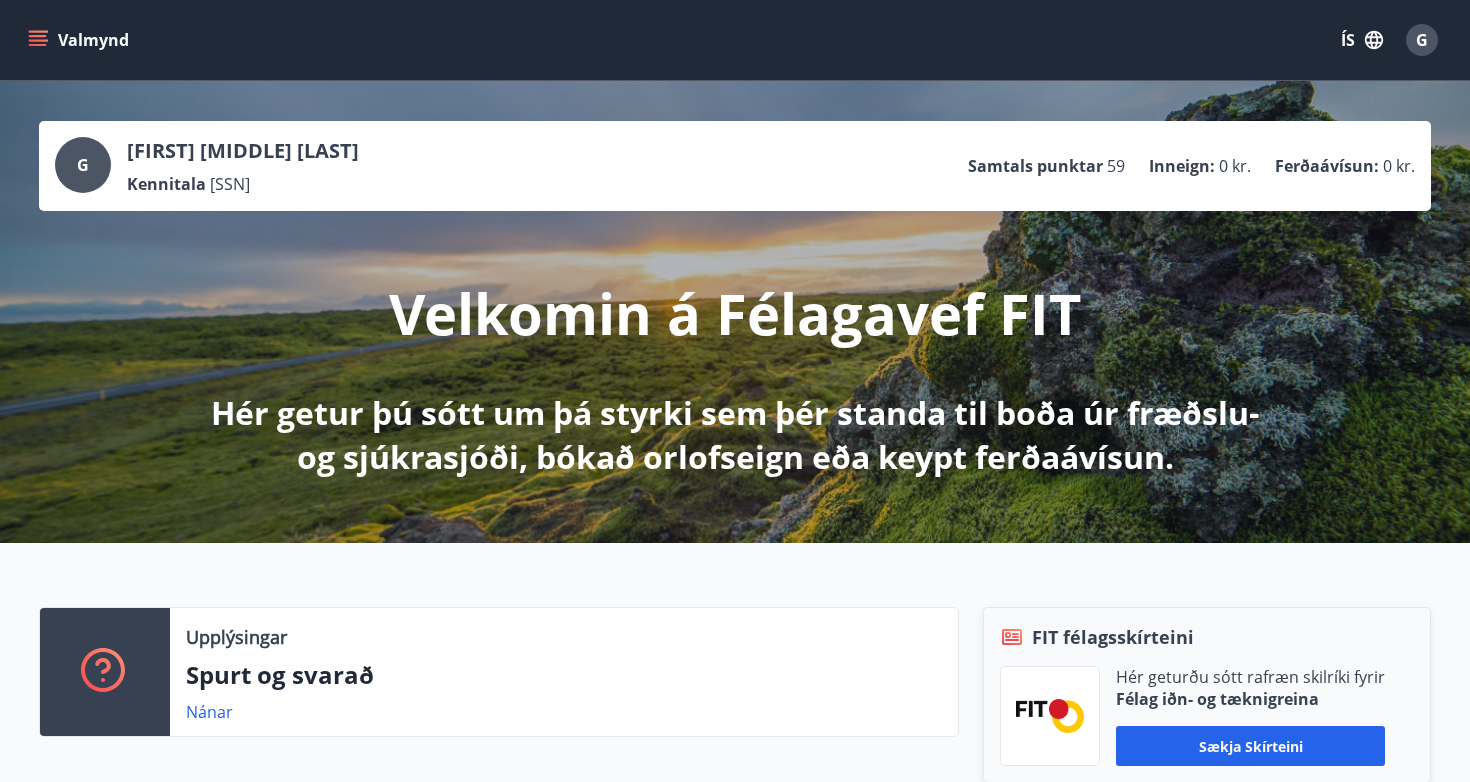 click 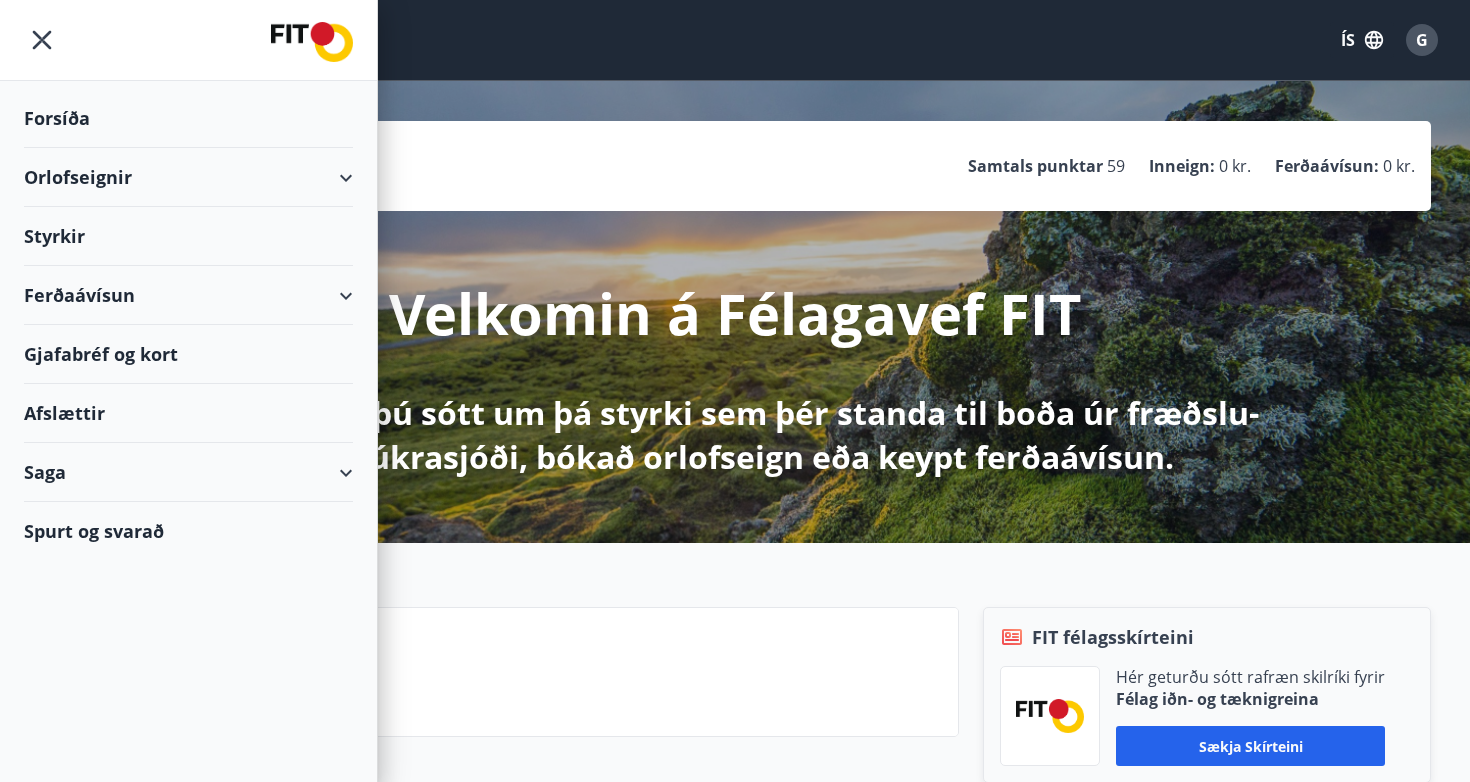 click on "Styrkir" at bounding box center (188, 118) 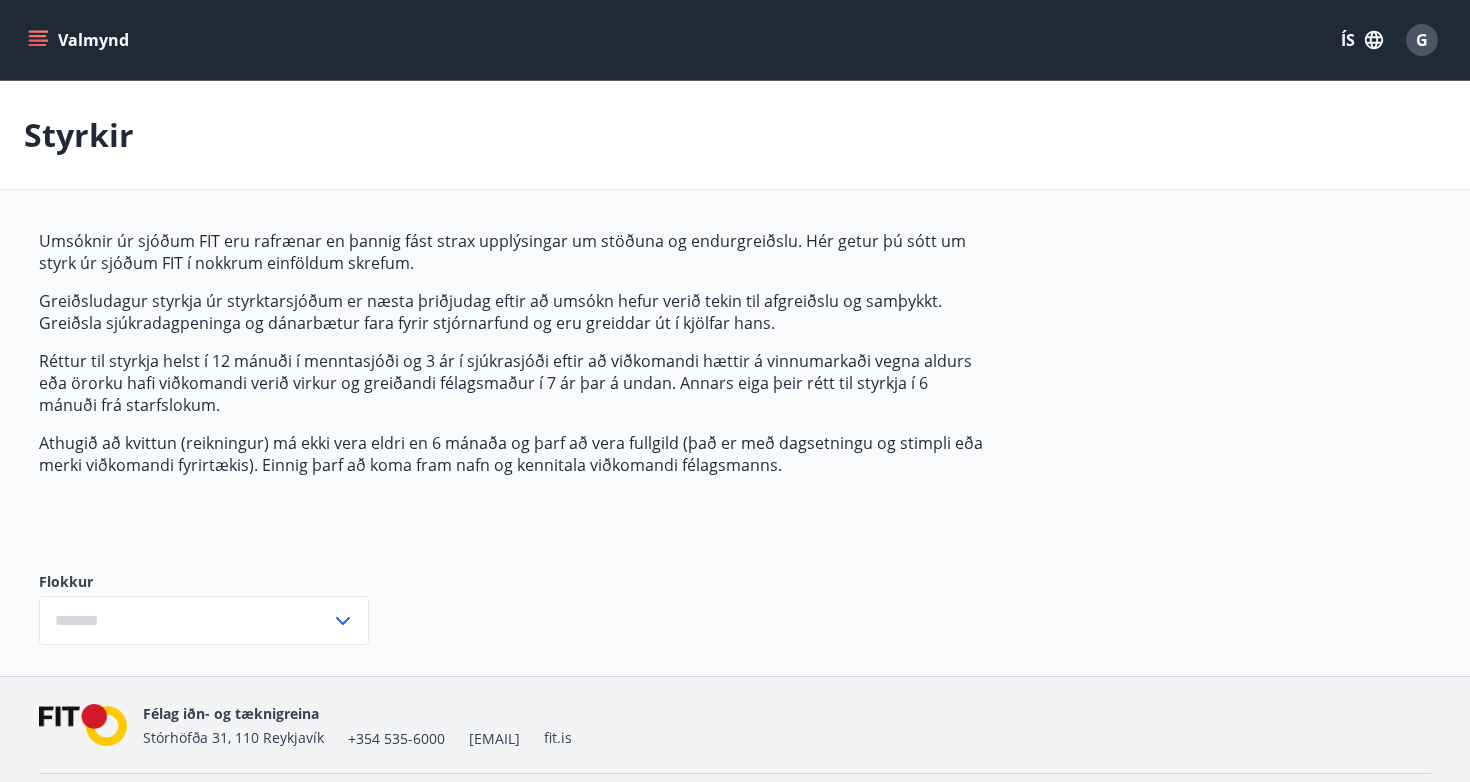 type on "***" 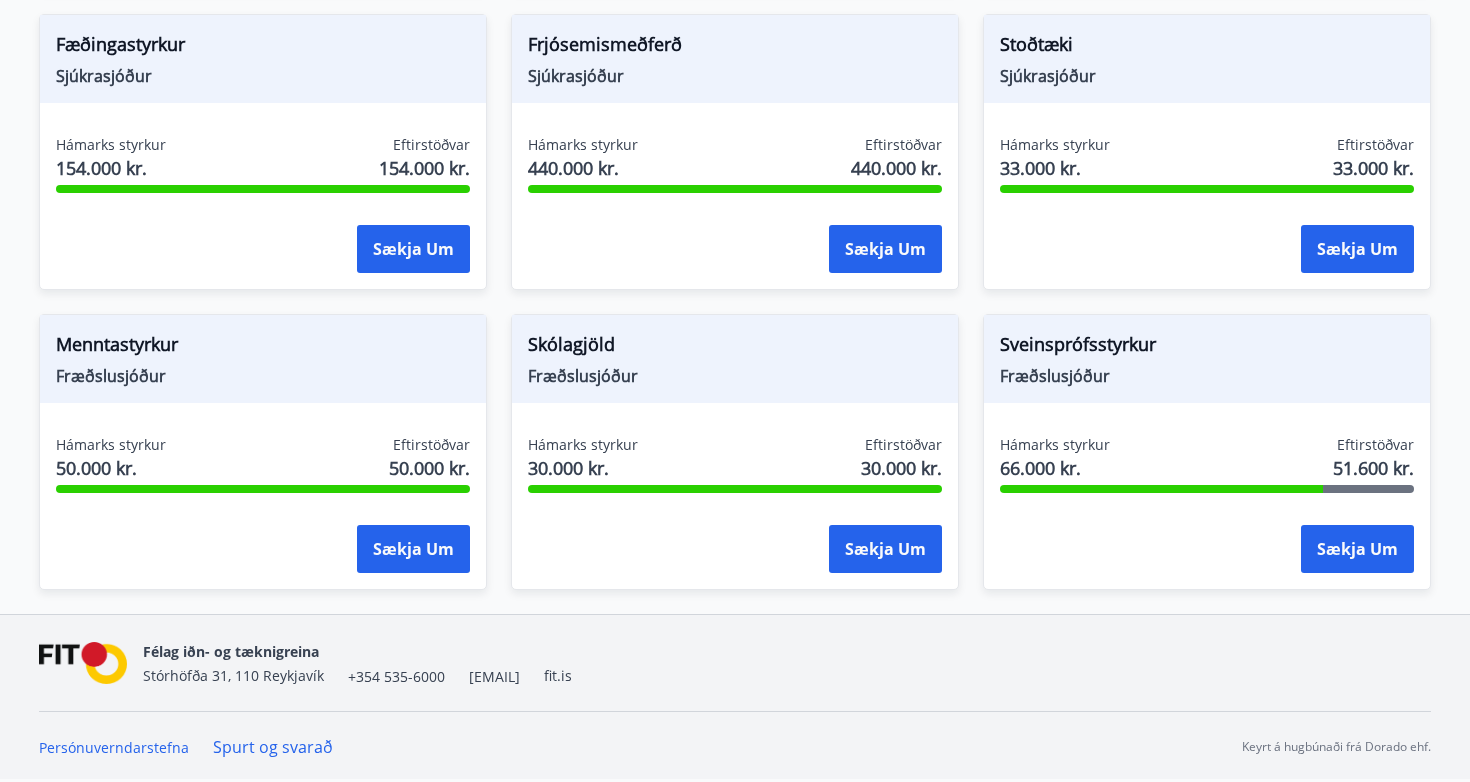 scroll, scrollTop: 1562, scrollLeft: 0, axis: vertical 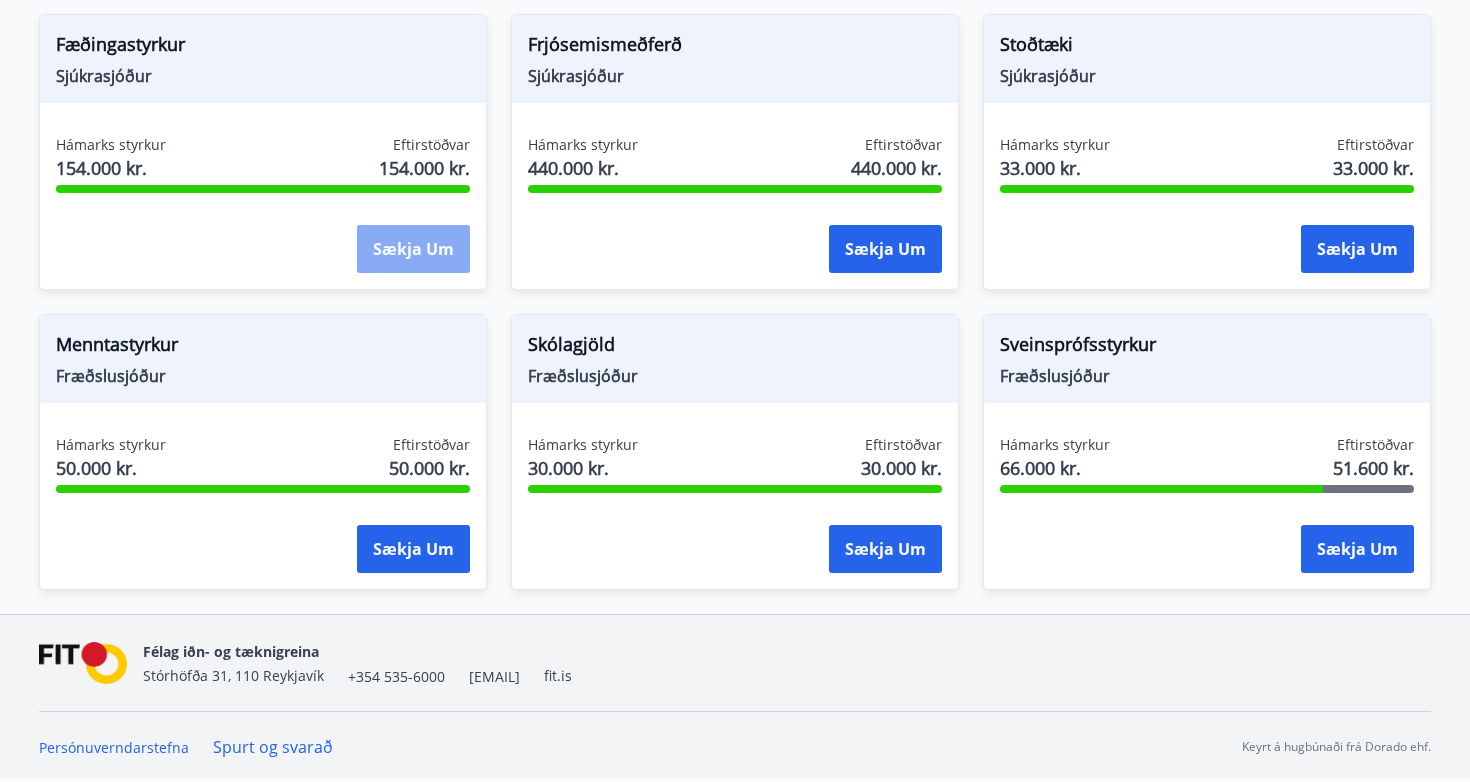 click on "Sækja um" at bounding box center (413, 249) 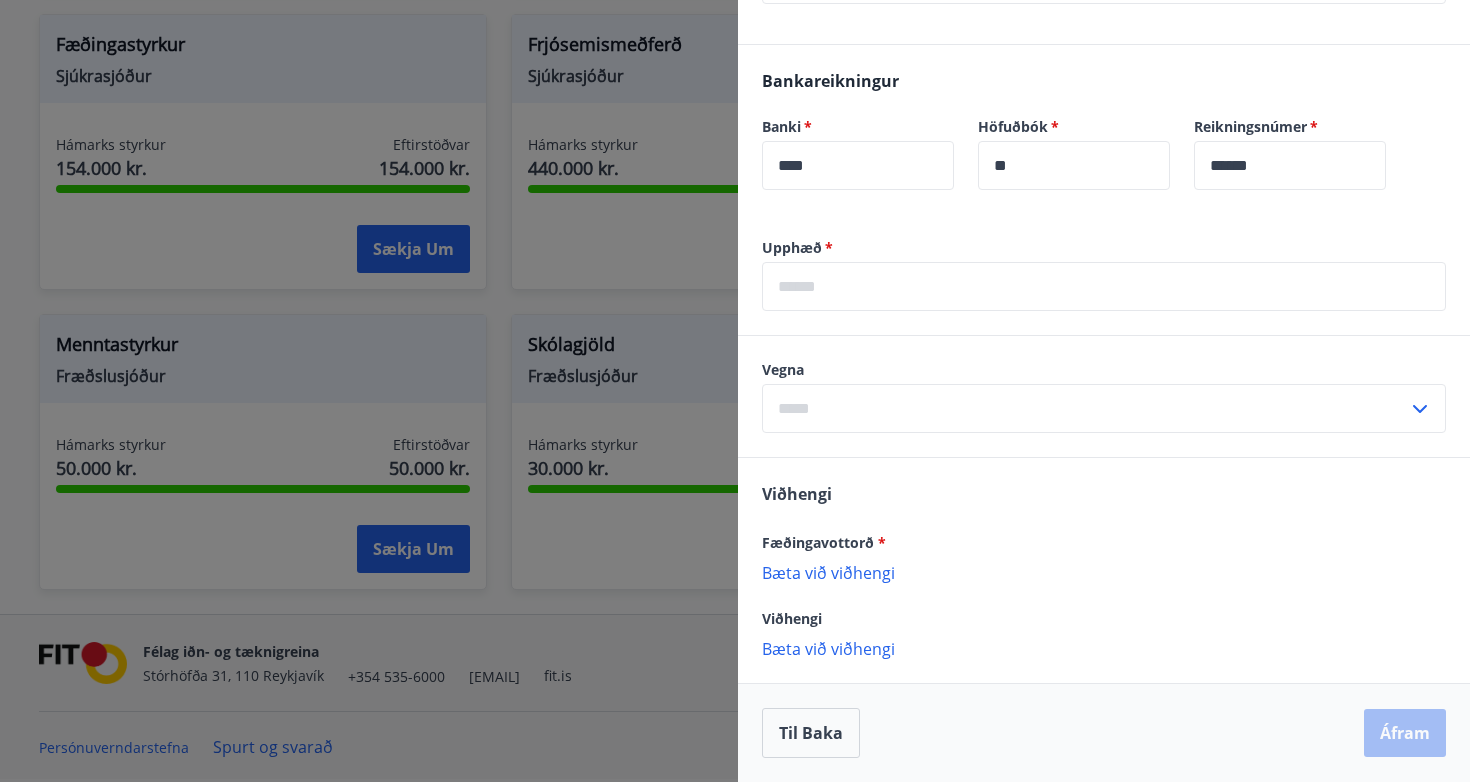 scroll, scrollTop: 697, scrollLeft: 0, axis: vertical 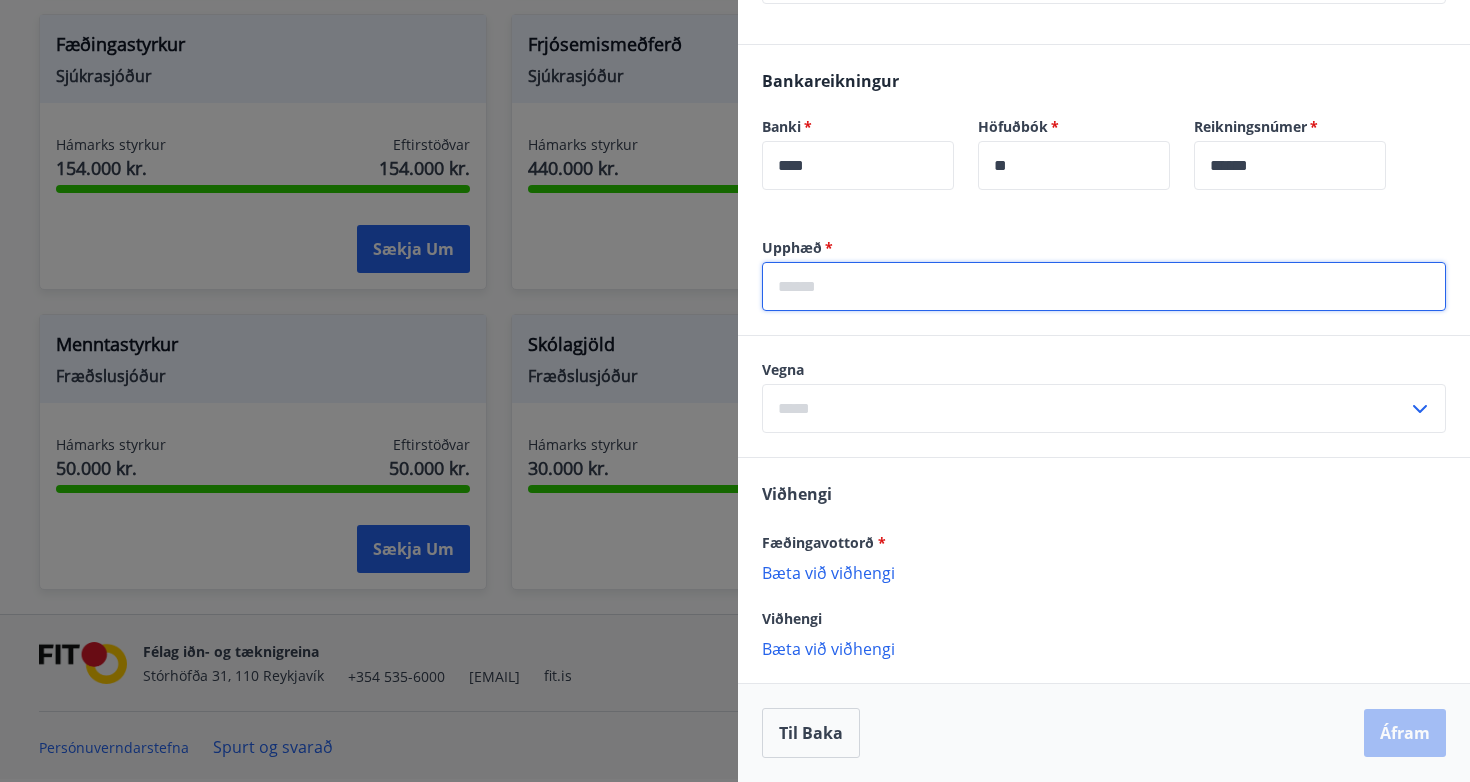 click at bounding box center [1104, 286] 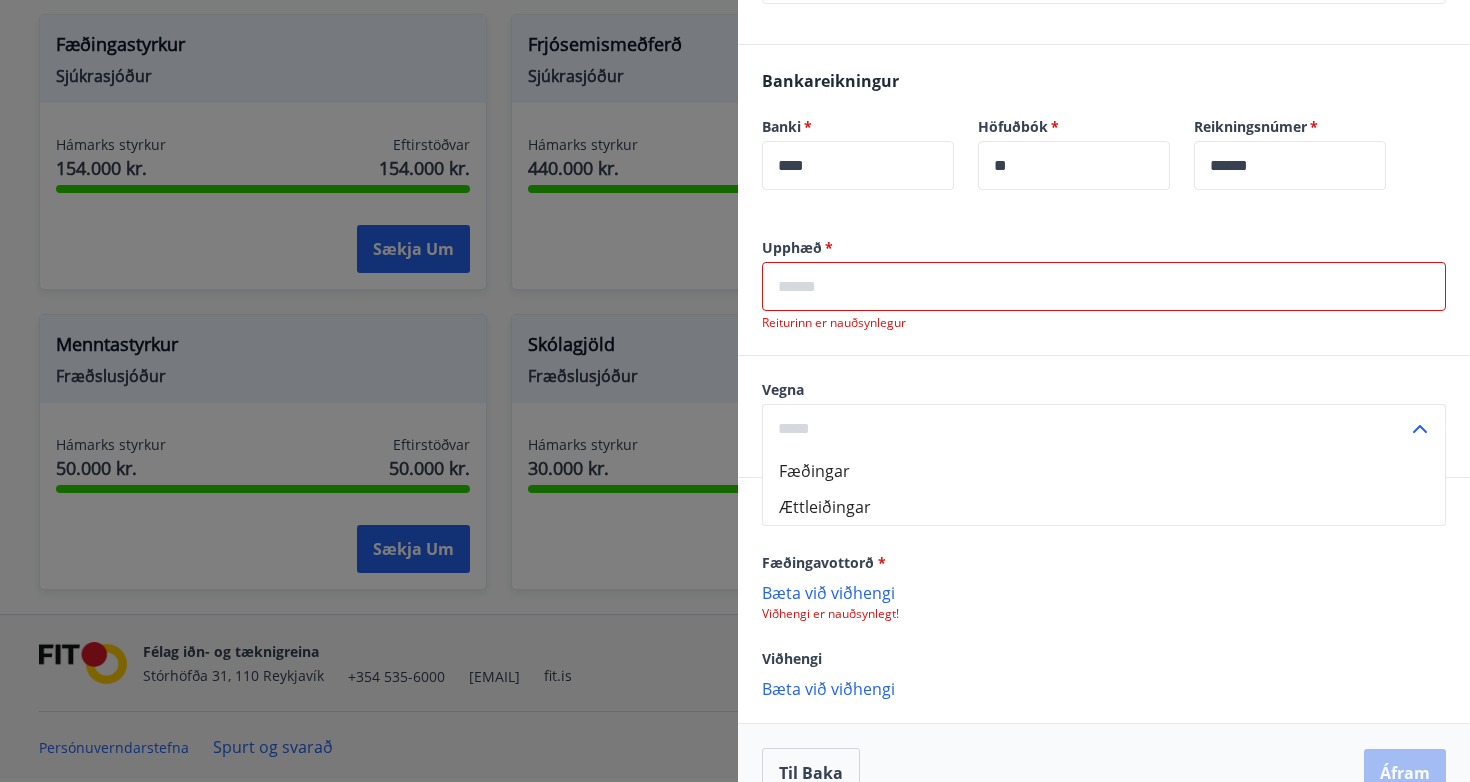 click on "Fæðingar" at bounding box center (1104, 471) 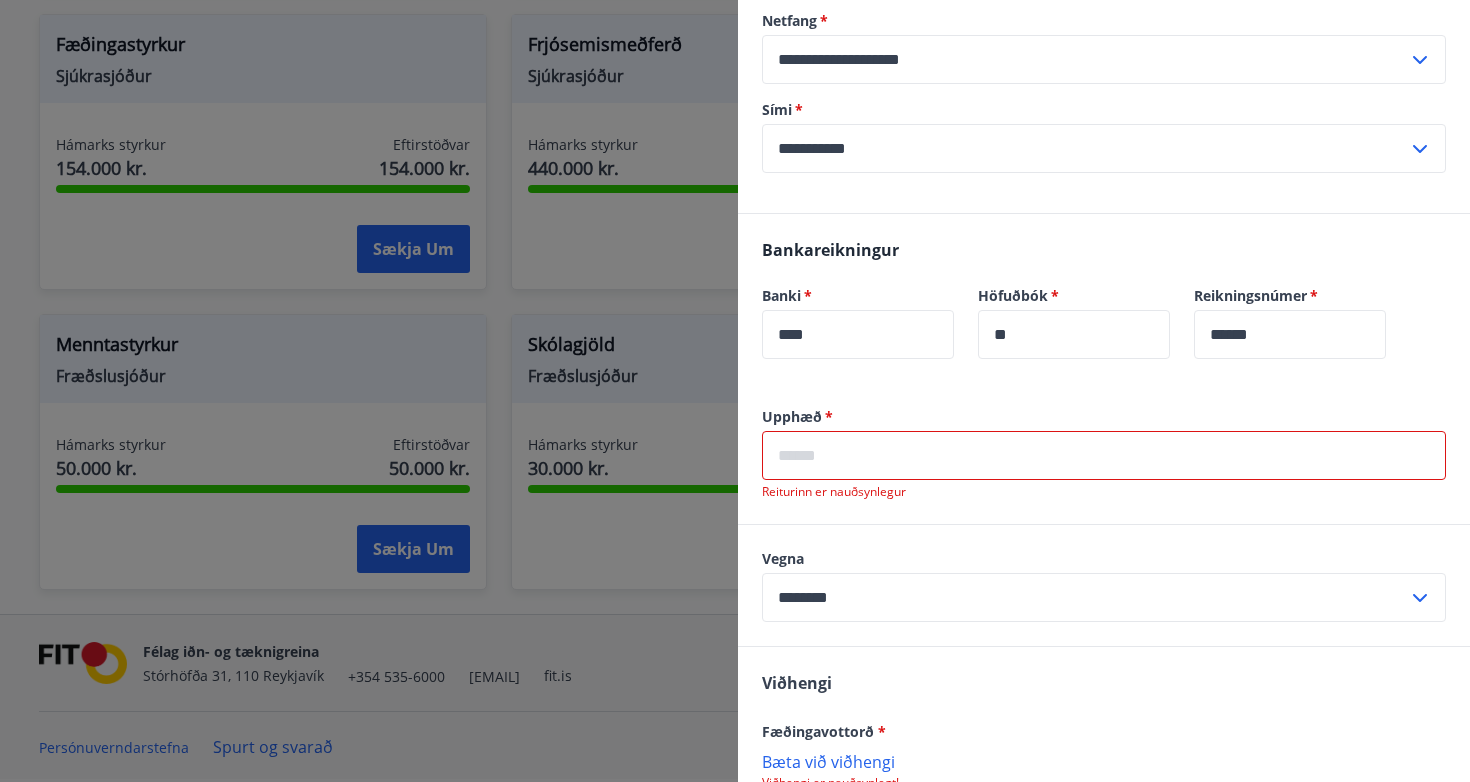 scroll, scrollTop: 533, scrollLeft: 0, axis: vertical 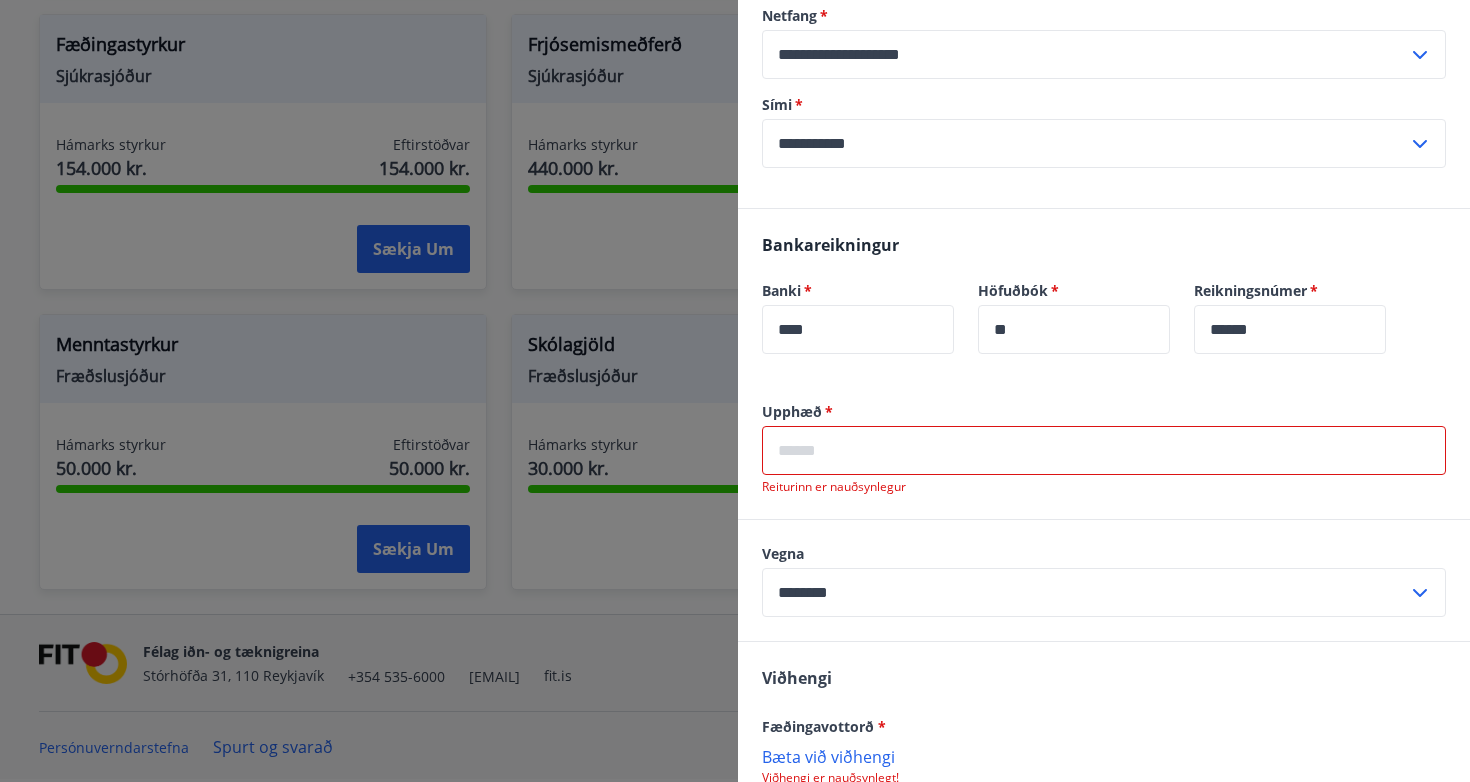 click at bounding box center (1104, 450) 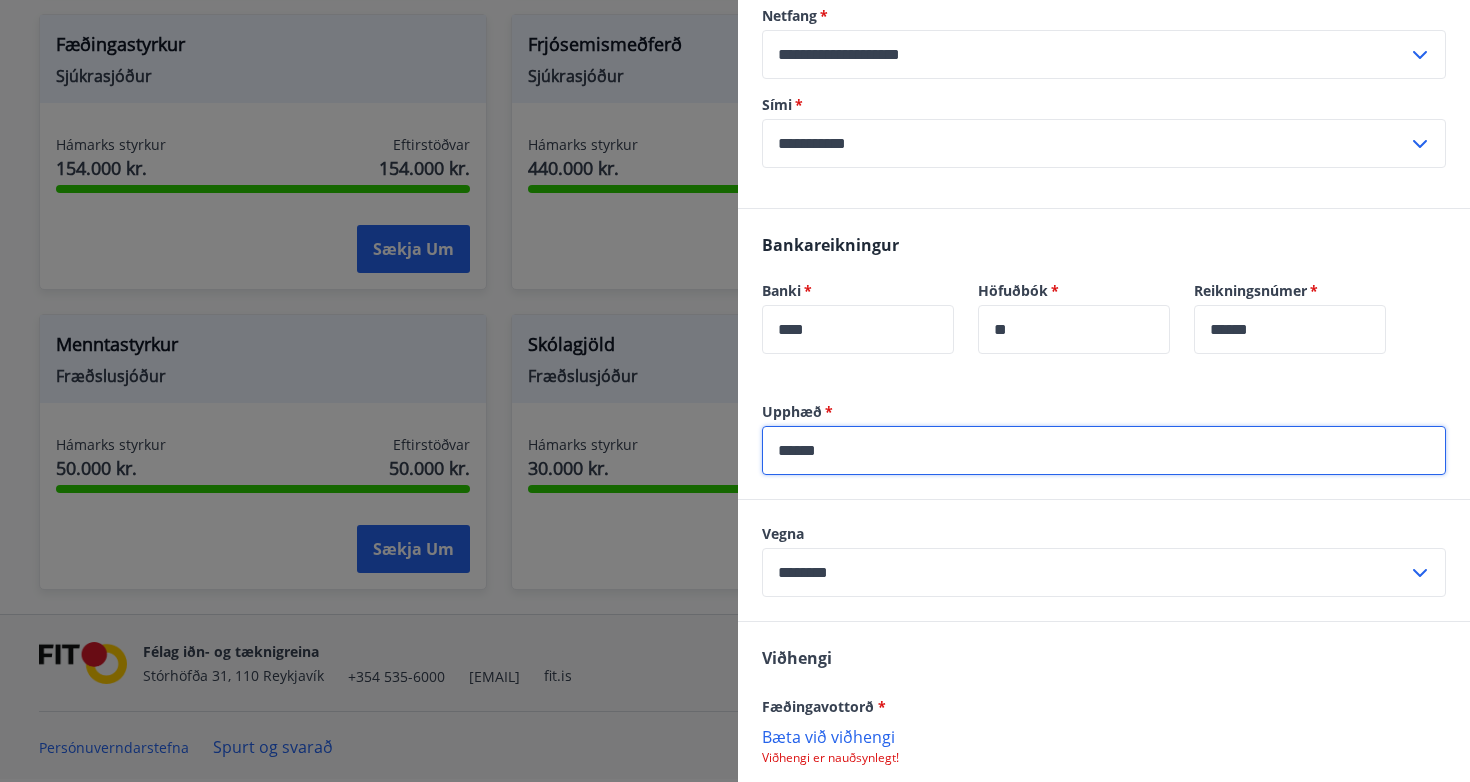 type on "******" 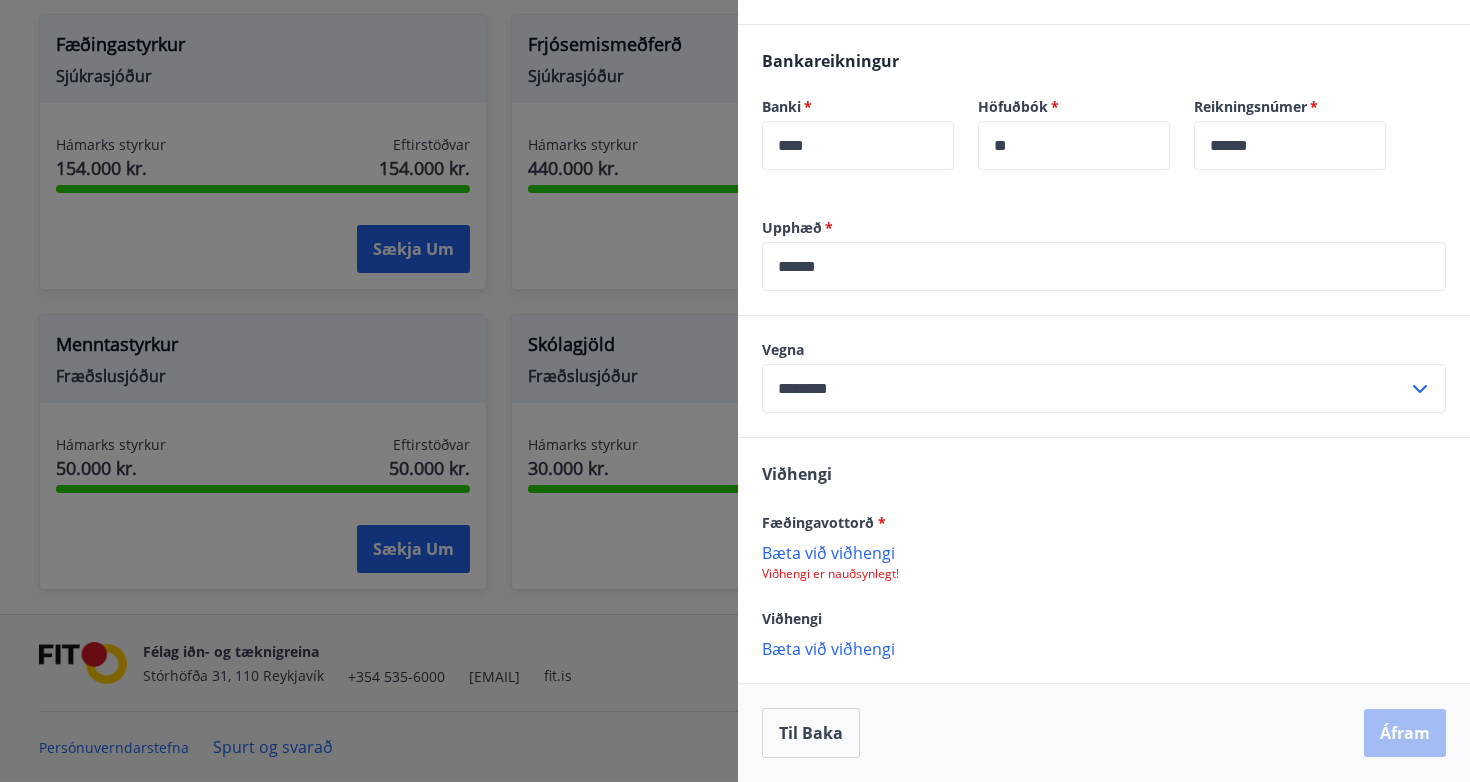 scroll, scrollTop: 717, scrollLeft: 0, axis: vertical 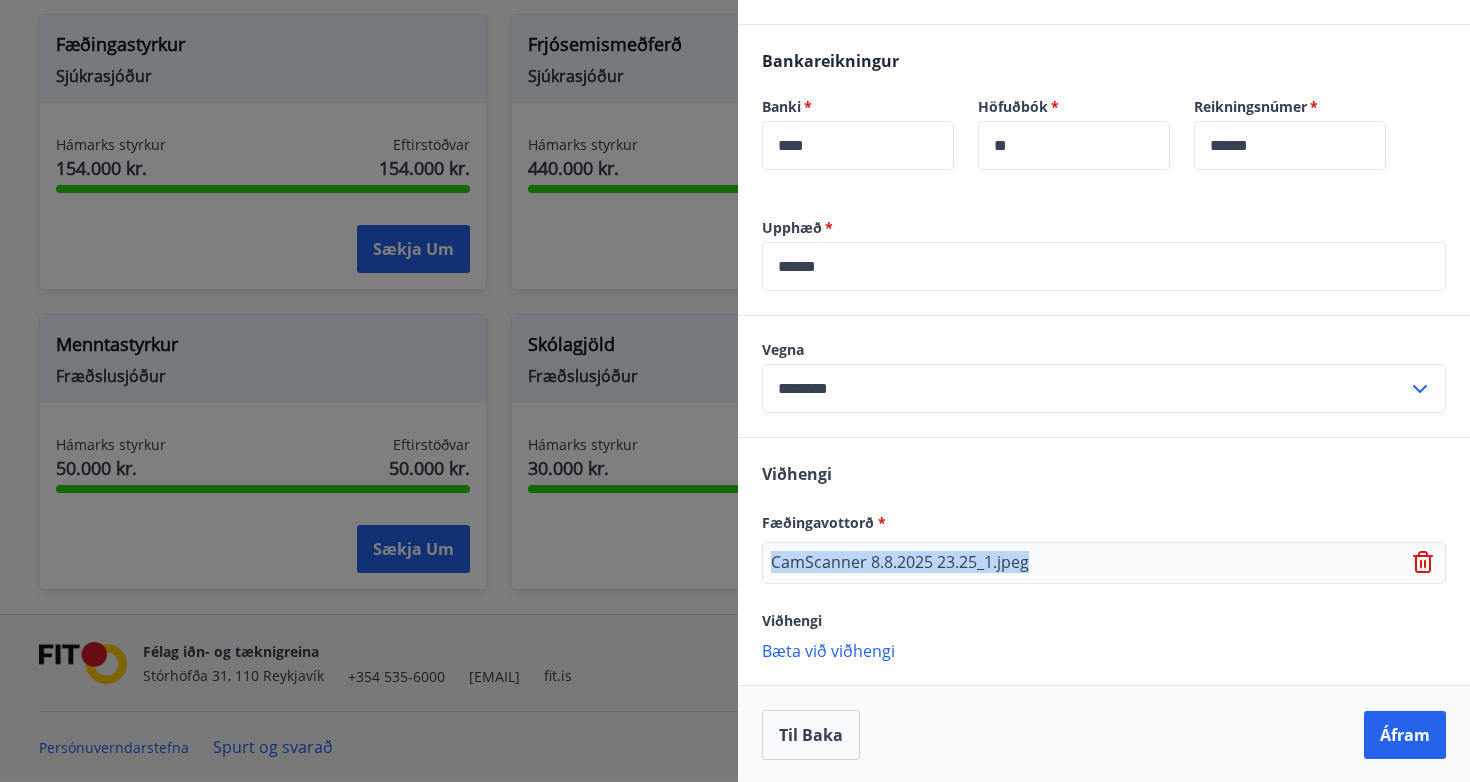 drag, startPoint x: 1028, startPoint y: 561, endPoint x: 784, endPoint y: 542, distance: 244.73863 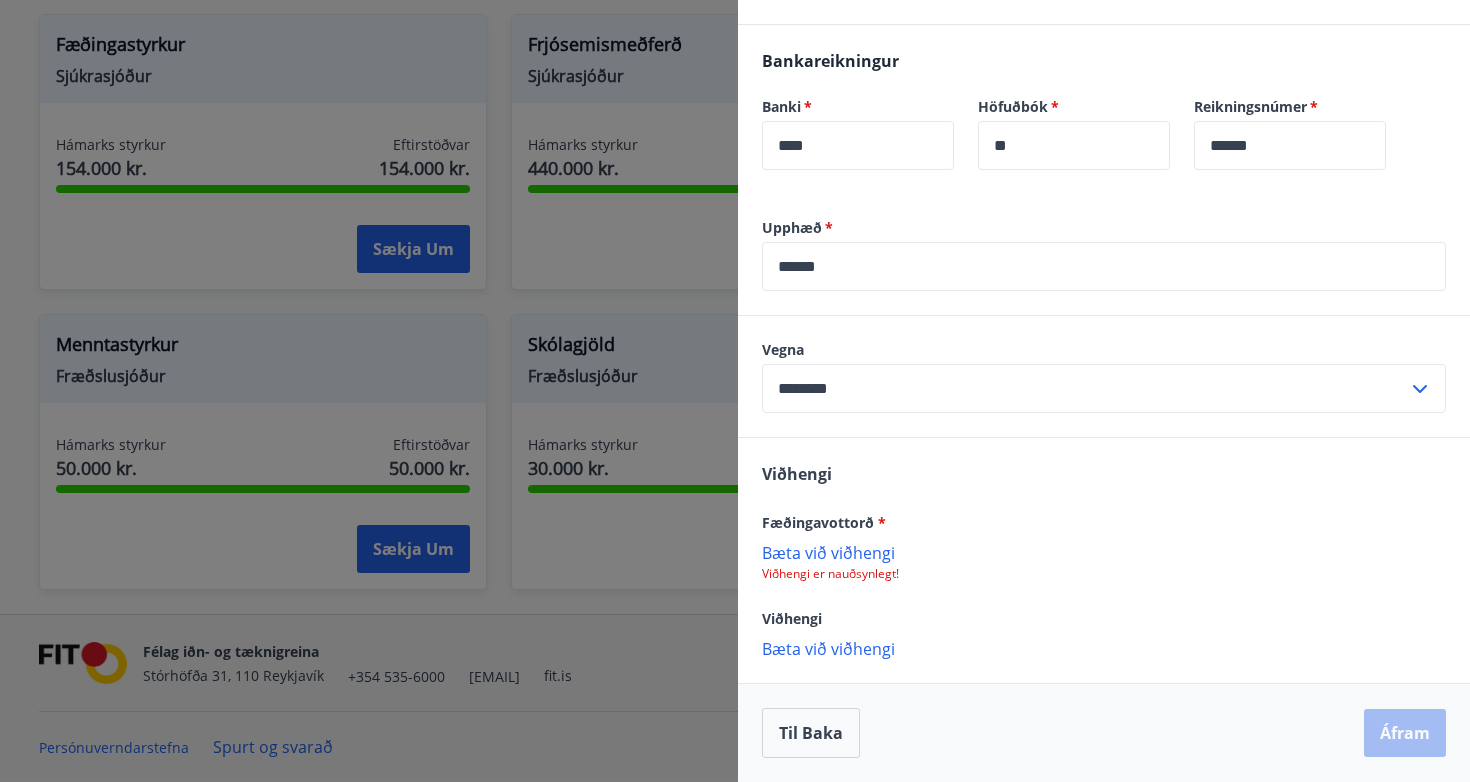 click on "Bæta við viðhengi" at bounding box center (1104, 552) 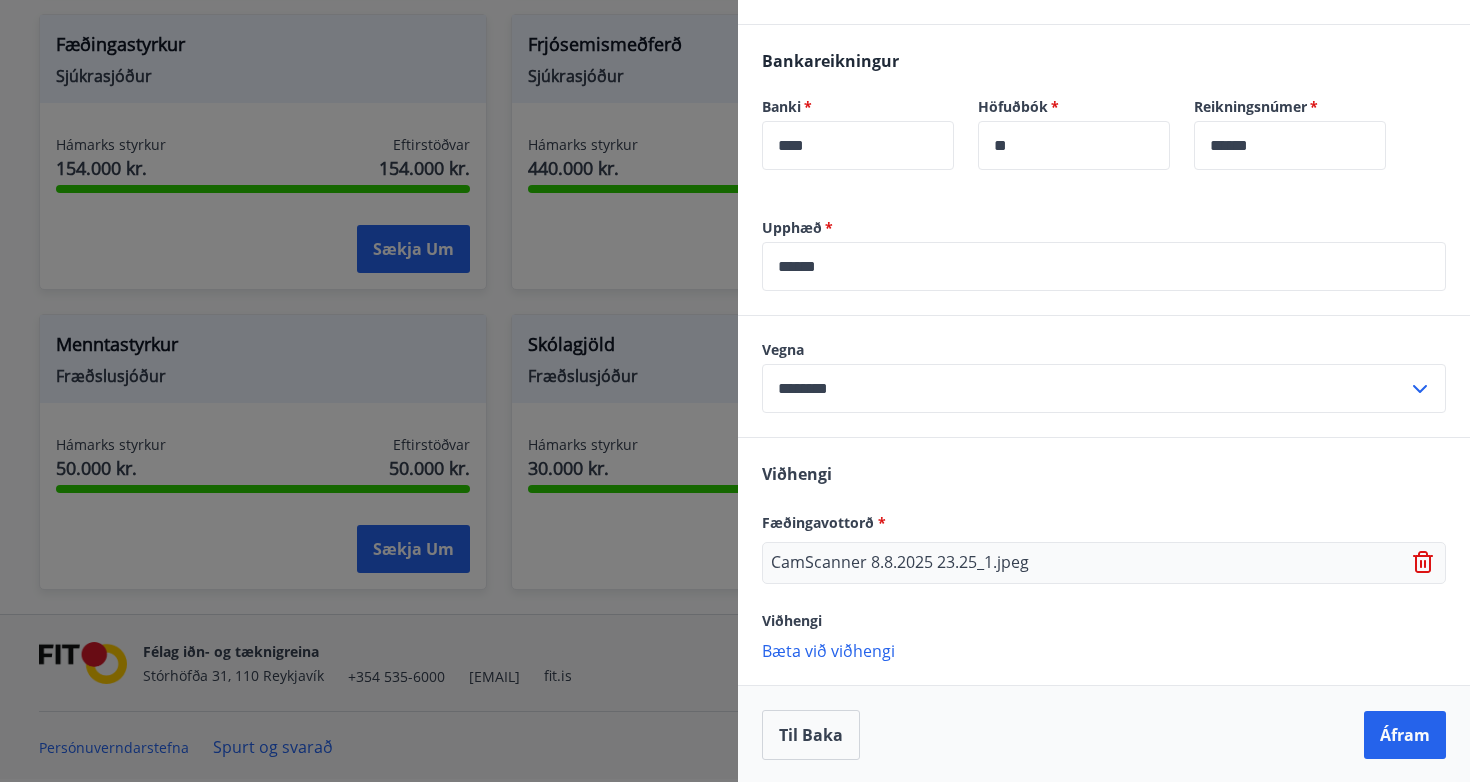 click 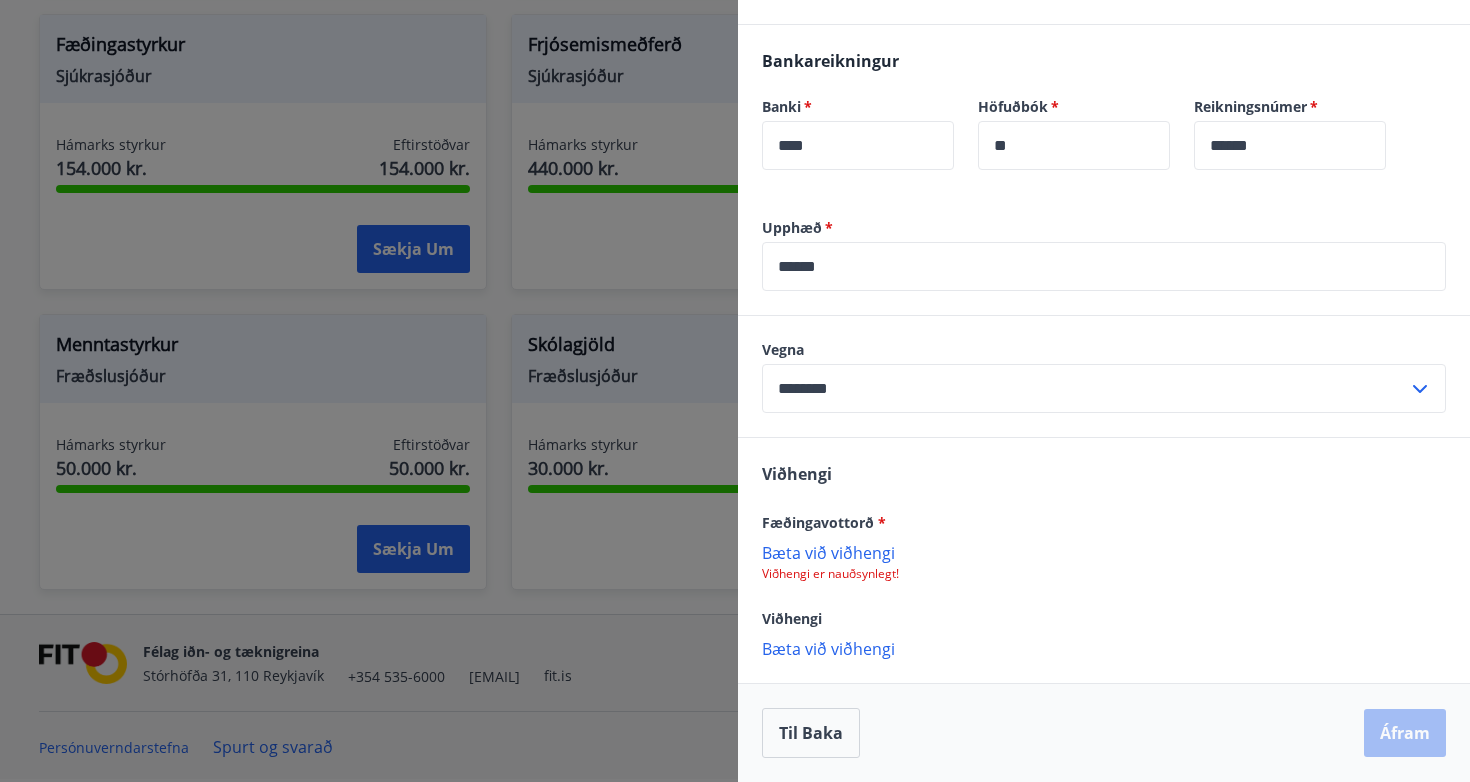 click on "Bæta við viðhengi" at bounding box center [1104, 552] 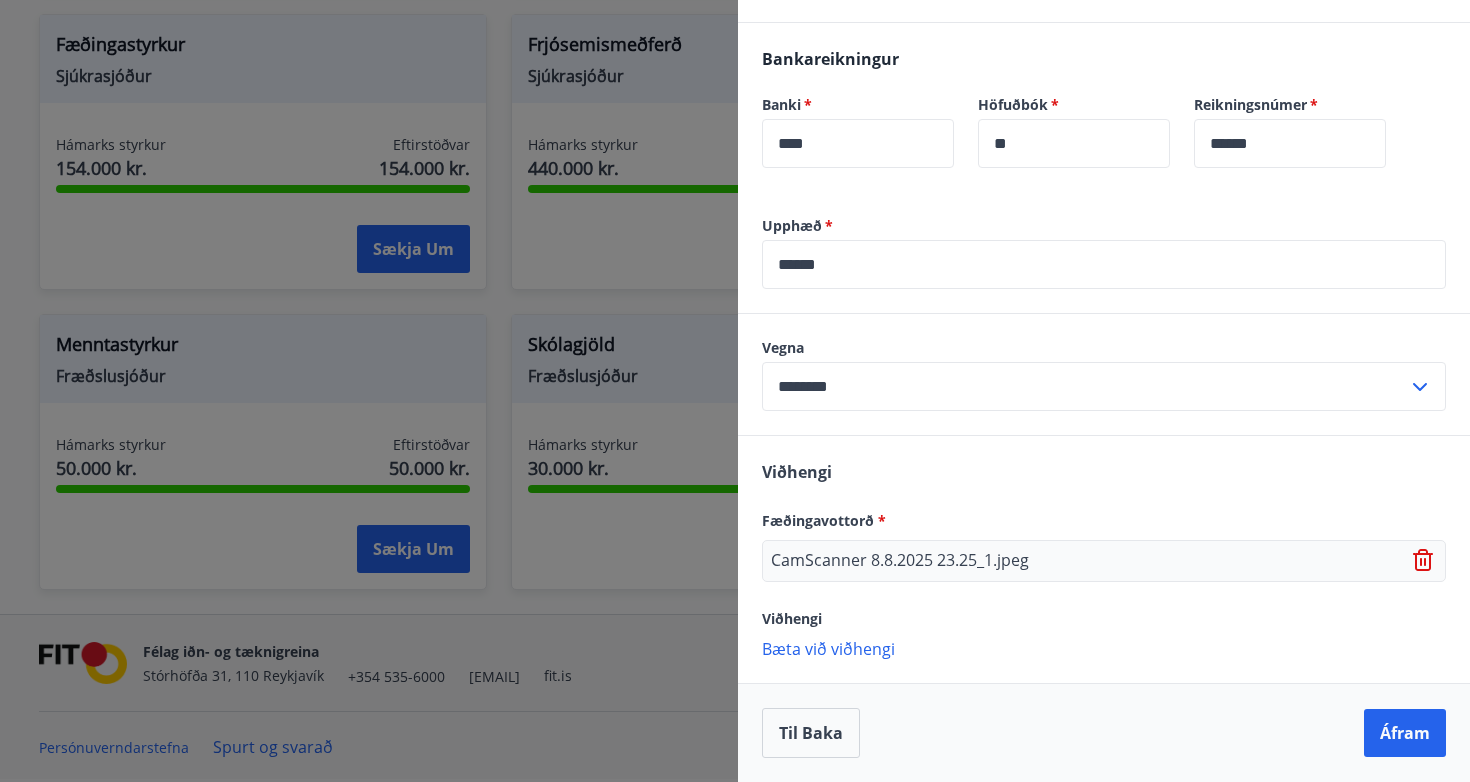 scroll, scrollTop: 719, scrollLeft: 0, axis: vertical 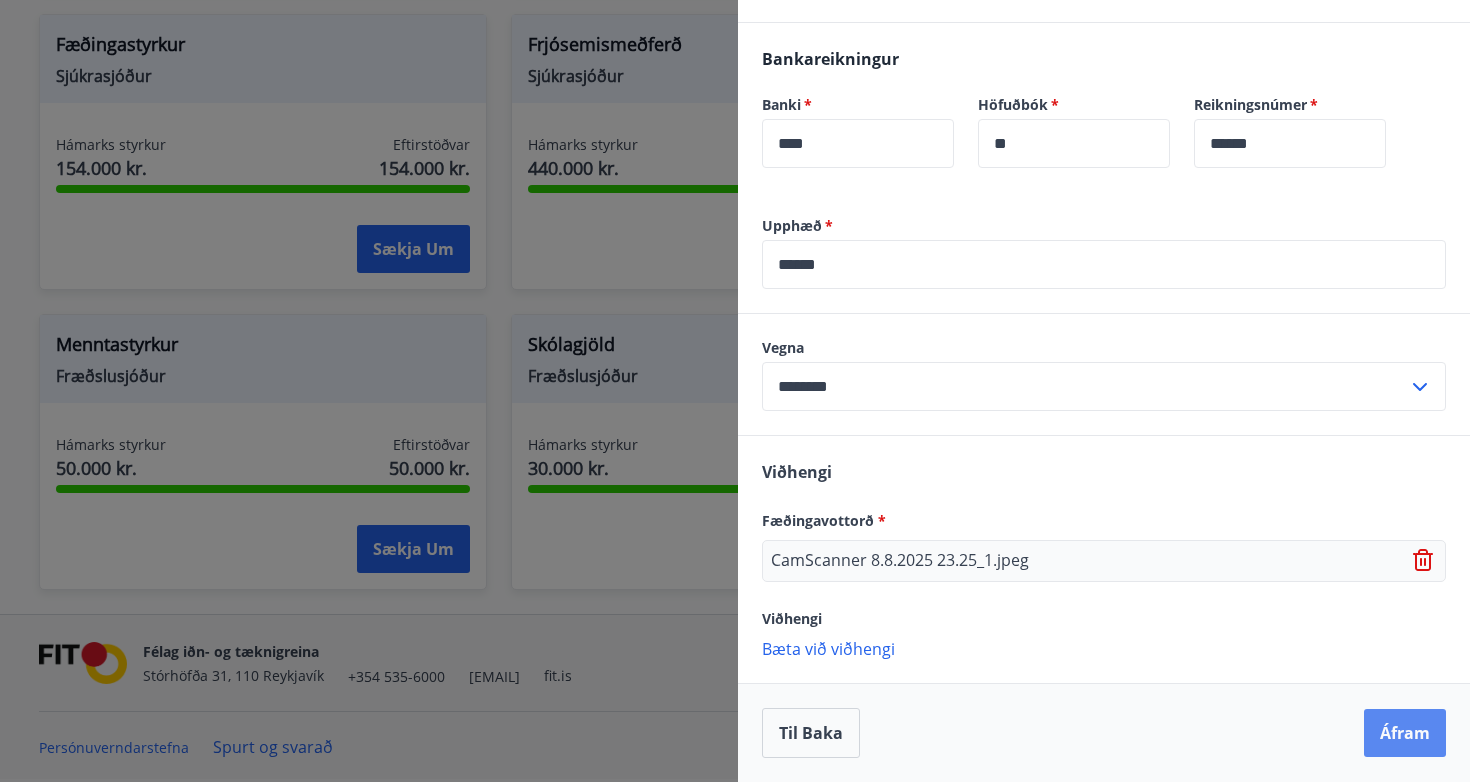 click on "Áfram" at bounding box center [1405, 733] 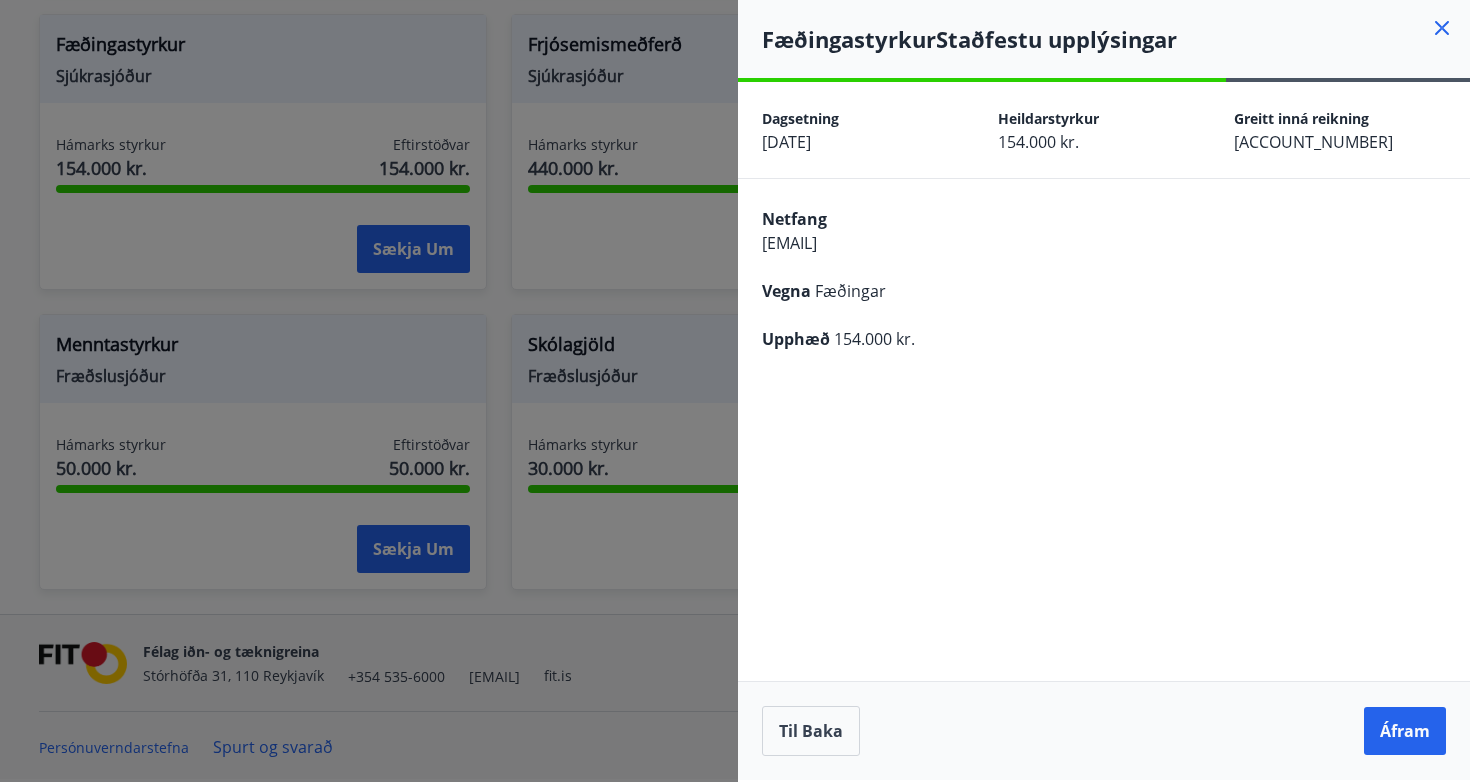 scroll, scrollTop: 0, scrollLeft: 0, axis: both 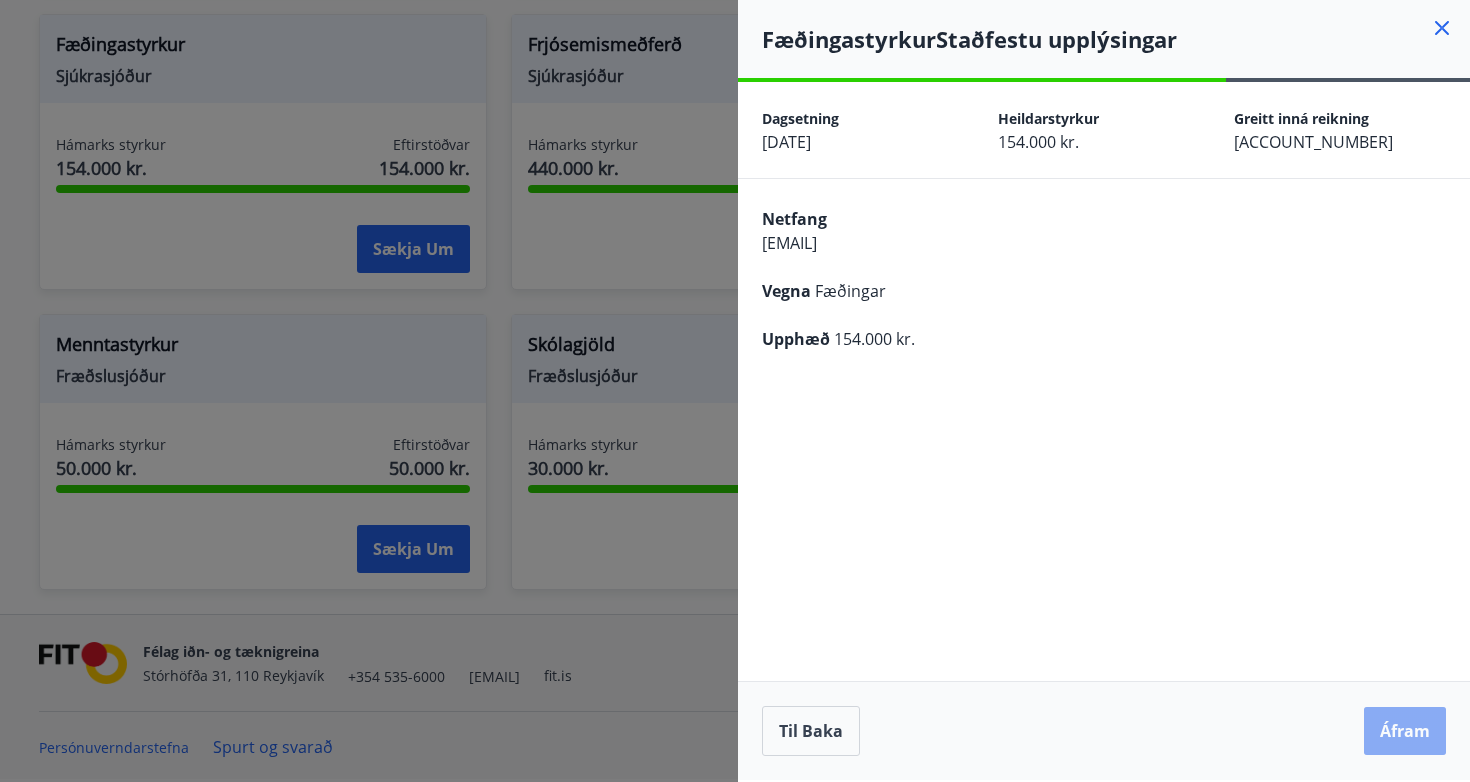 click on "Áfram" at bounding box center (1405, 731) 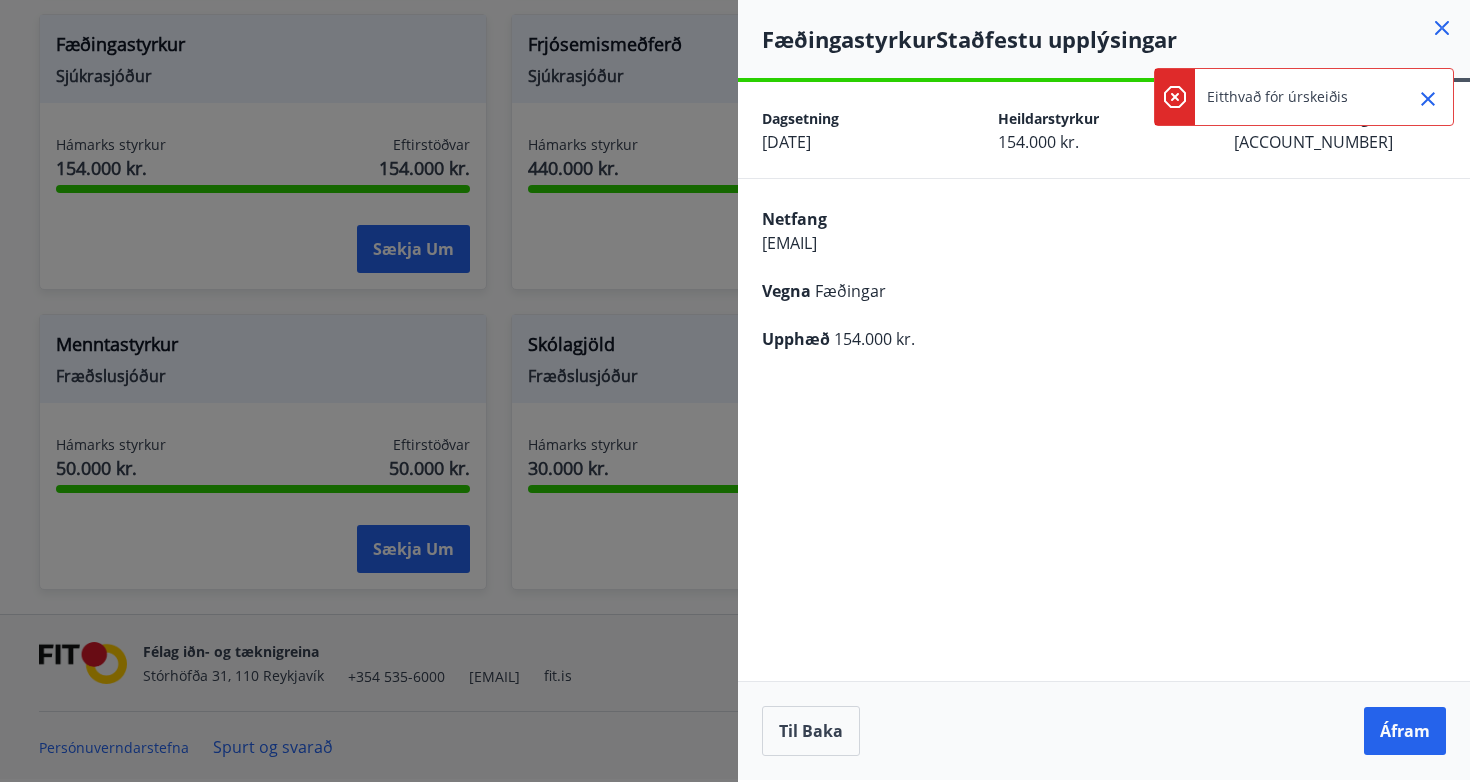 click 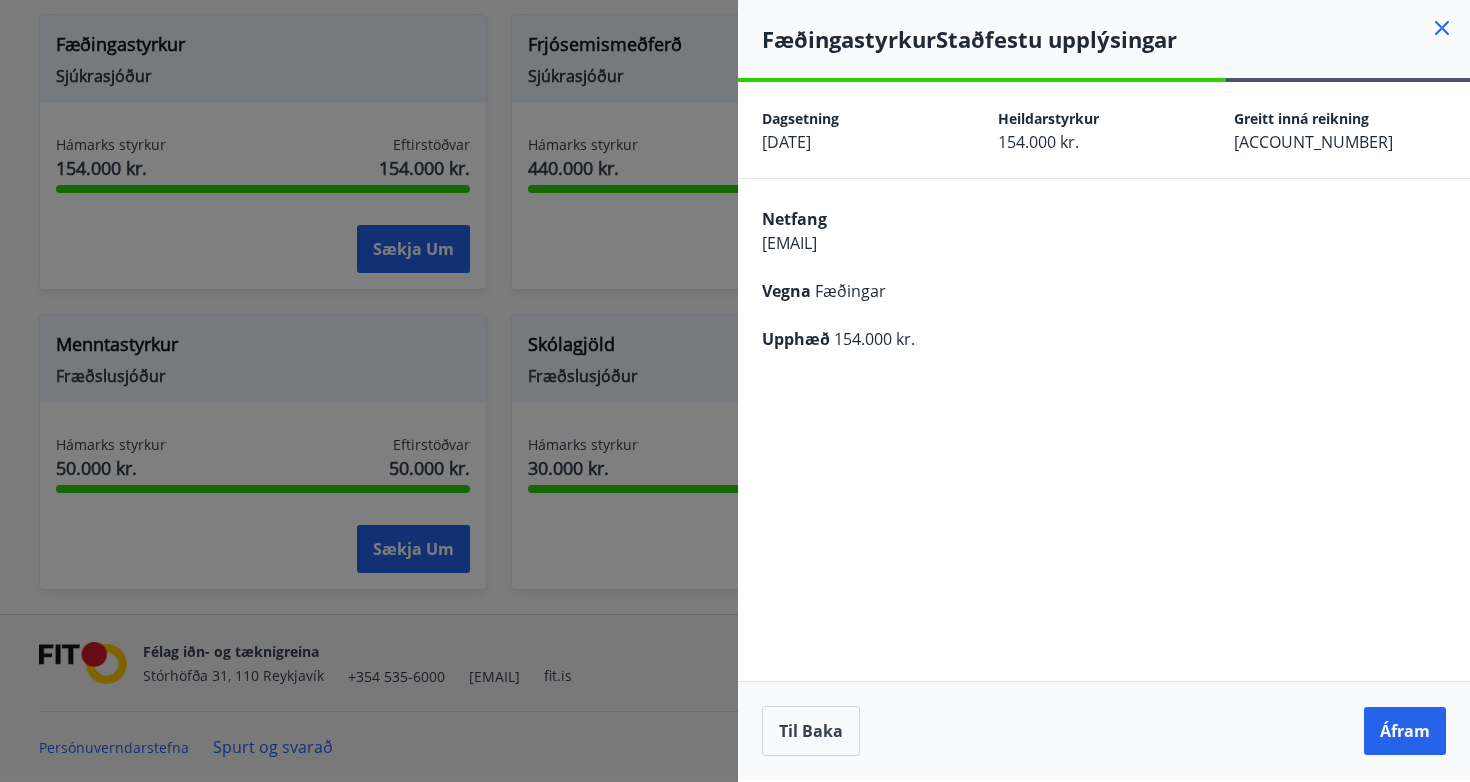 click on "Dagsetning [DATE] Heildarstyrkur 154.000 kr. Eftirstöðvar 154.000 kr. Hámarksstyrkur er kr. 154.000 vegna hvers barns en miðað er við starfshlutfall foreldris. Hámarksstyrkur er veittur þeim sem er í 100% starfi og hefur greitt til félagsins síðustu 12. mánuði fyrir fæðingu barns. Báðir foreldrar eiga rétt séu þeir aðilar að sjóðnum og uppfylla skilyrði um sjóðsaðild. Ef barn fæðist andvana eftir 18 vikna meðgöngu greiðist 50% af styrk. Við bendum félagsmönnum góðfúslega á að það er þó aldrei greitt hærri upphæð fyrir þennan lið en sem nemur greiðslu sjóðsfélaga í  sjúkrasjóðinn.   Fylgigögn með umsókn: Fæðingarvottorð/Ættleiðingarvottorð. Netfang   [EMAIL] ​ Sími   [PHONE] ​ Bankareikningur Banki   [BANK_NAME] ​ Höfuðbók   [HEAD_OFFICE] ​ Reikningsnúmer   [ACCOUNT_NUMBER] ​ Upphæð   [AMOUNT] ​ Vegna [REASON] ​ Viðhengi Fæðingavottorð   * CamScanner 8.8.2025 23.25_1.jpeg Viðhengi Bæta við viðhengi" at bounding box center [1104, 431] 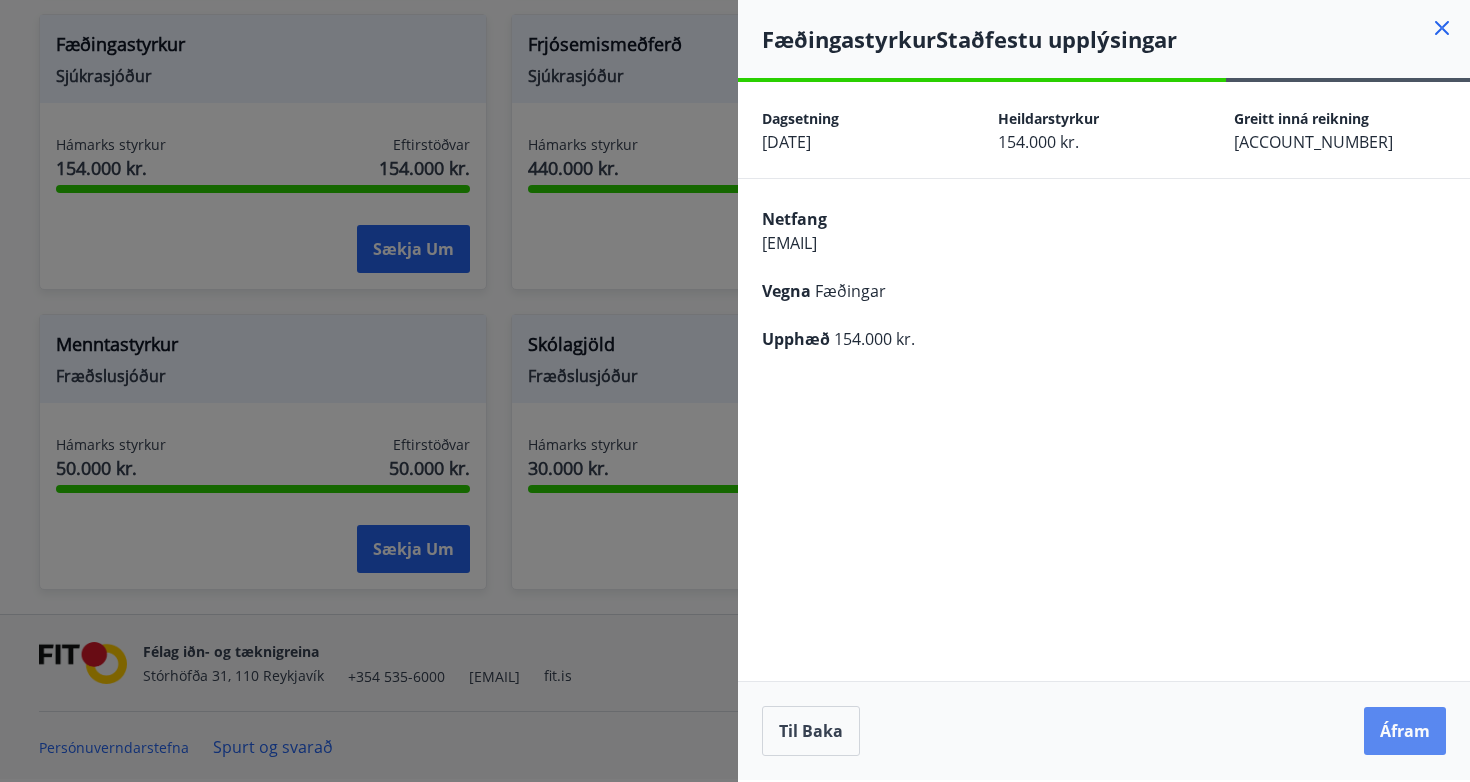 click on "Áfram" at bounding box center [1405, 731] 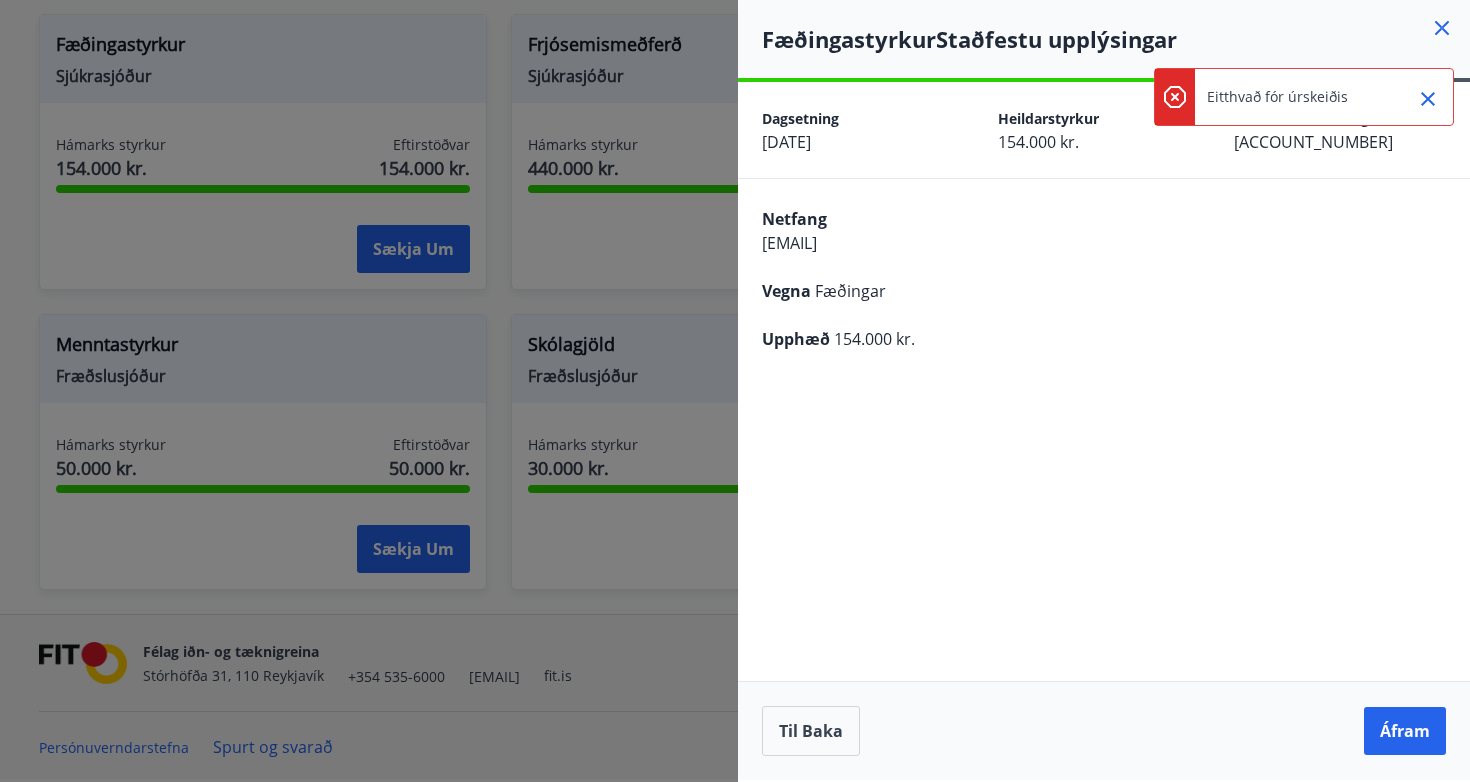 click 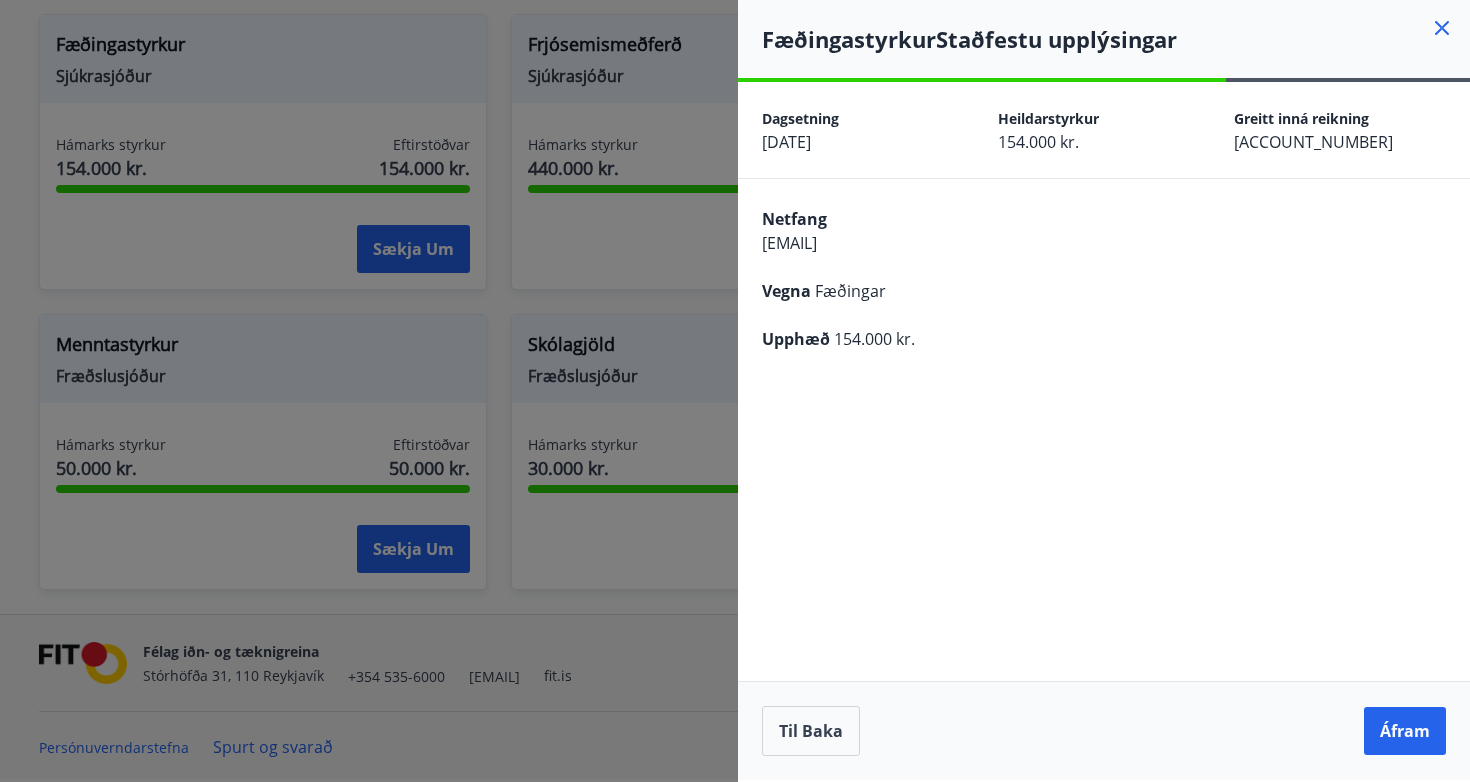 click 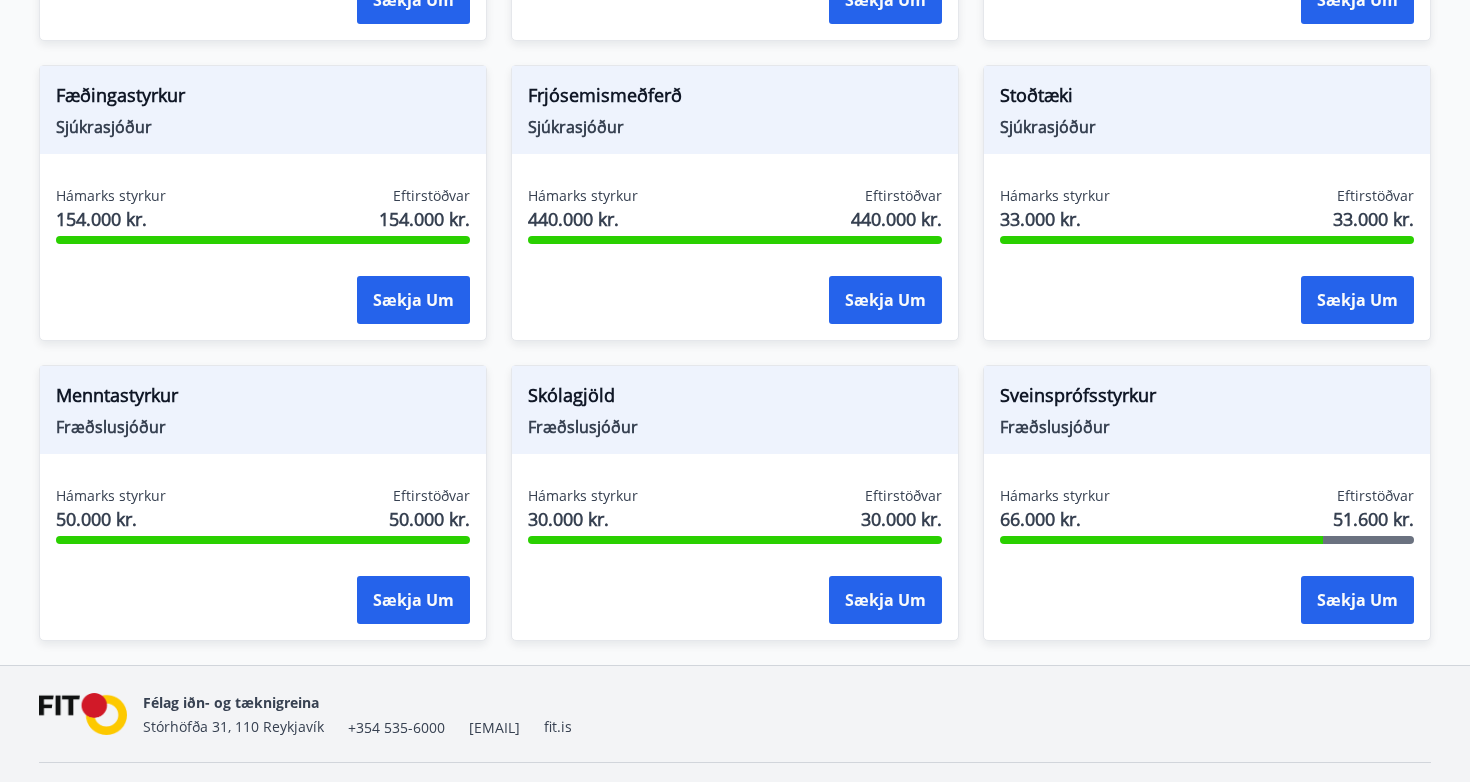 scroll, scrollTop: 1503, scrollLeft: 0, axis: vertical 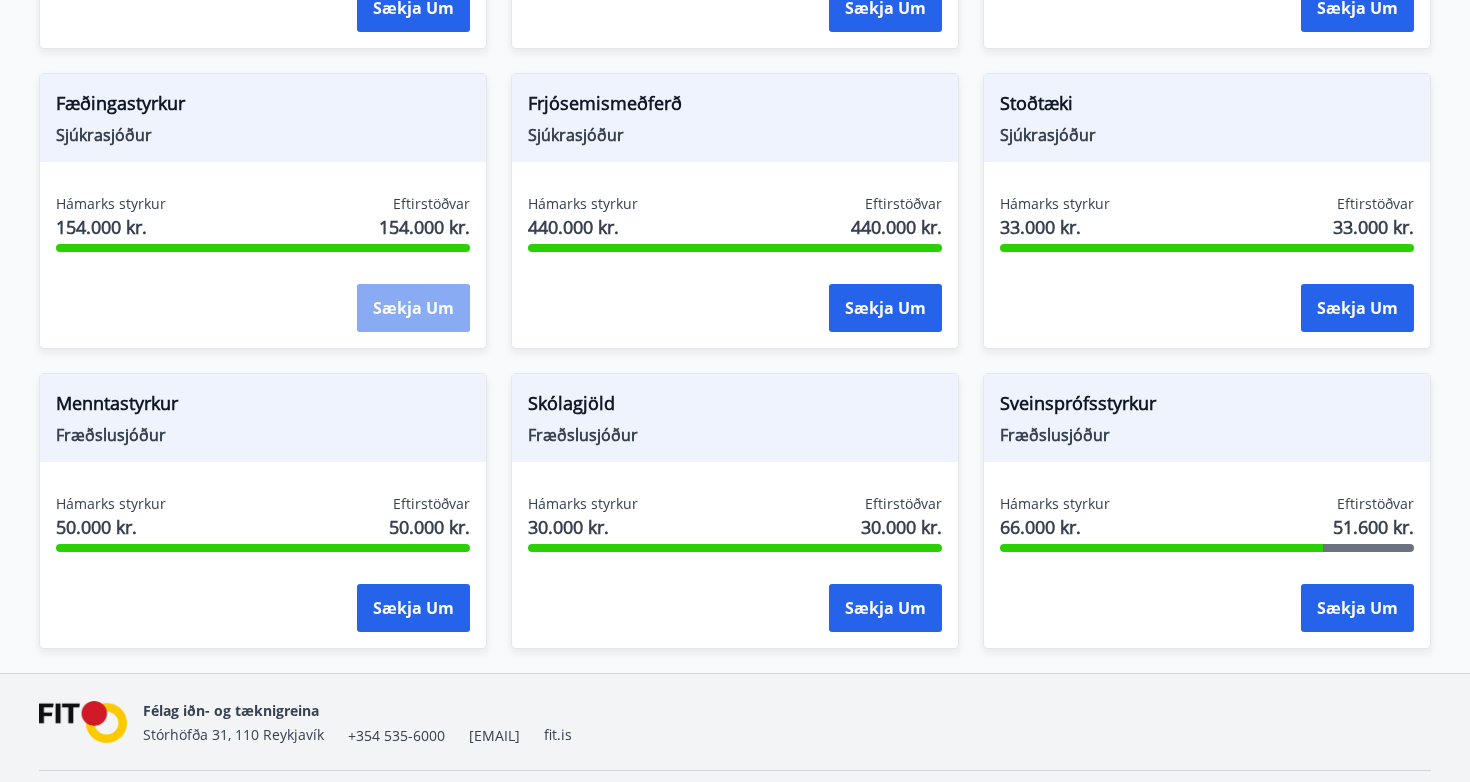 click on "Sækja um" at bounding box center (413, 308) 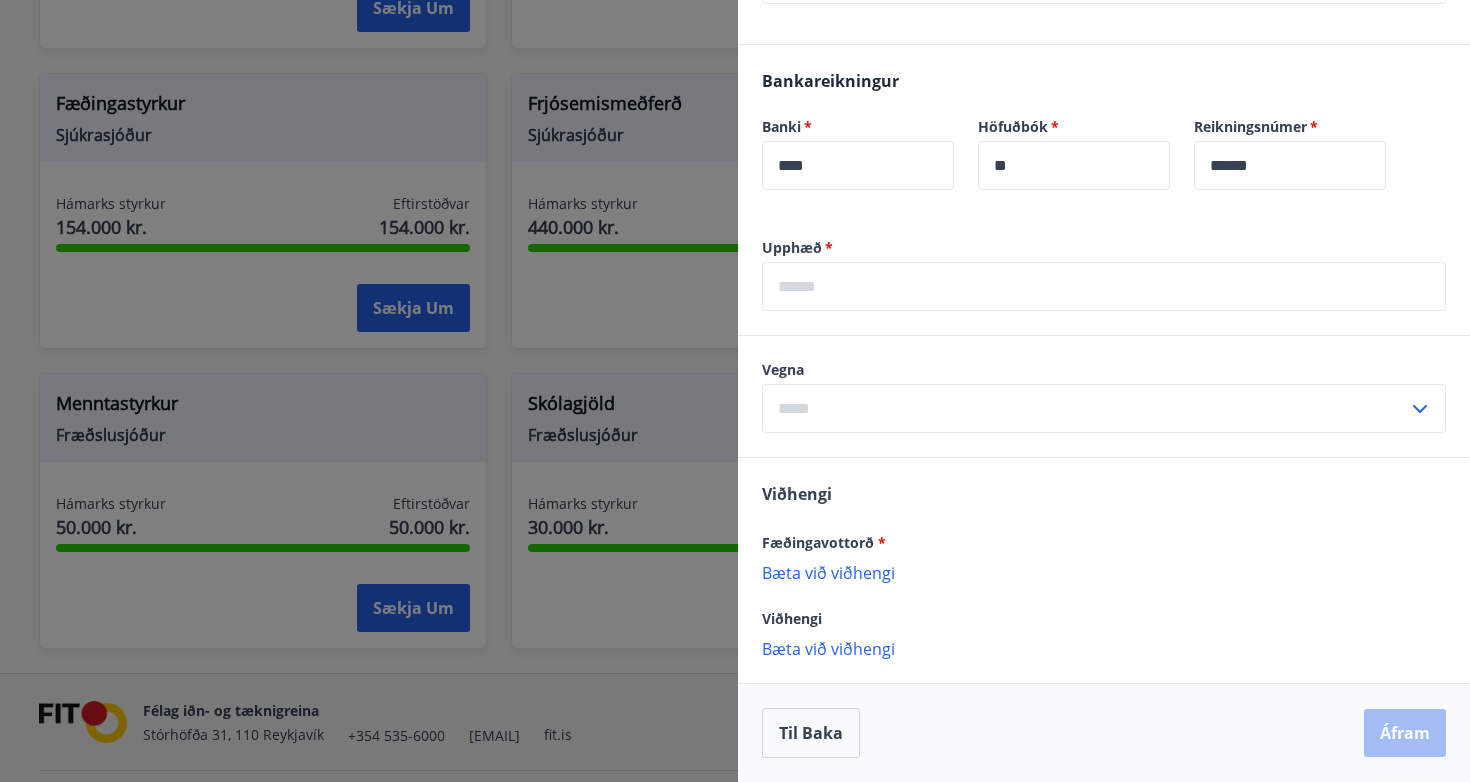 scroll, scrollTop: 697, scrollLeft: 0, axis: vertical 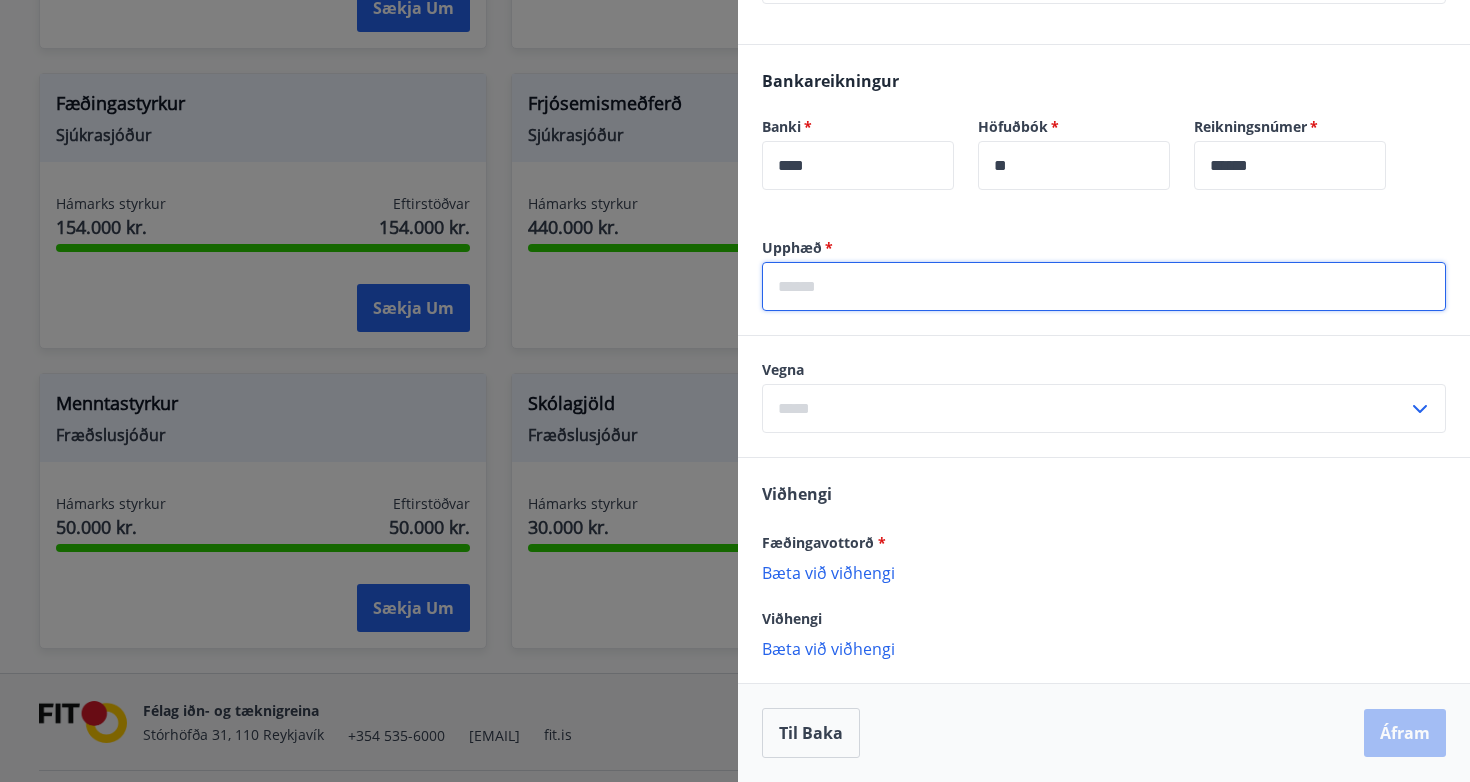 click at bounding box center [1104, 286] 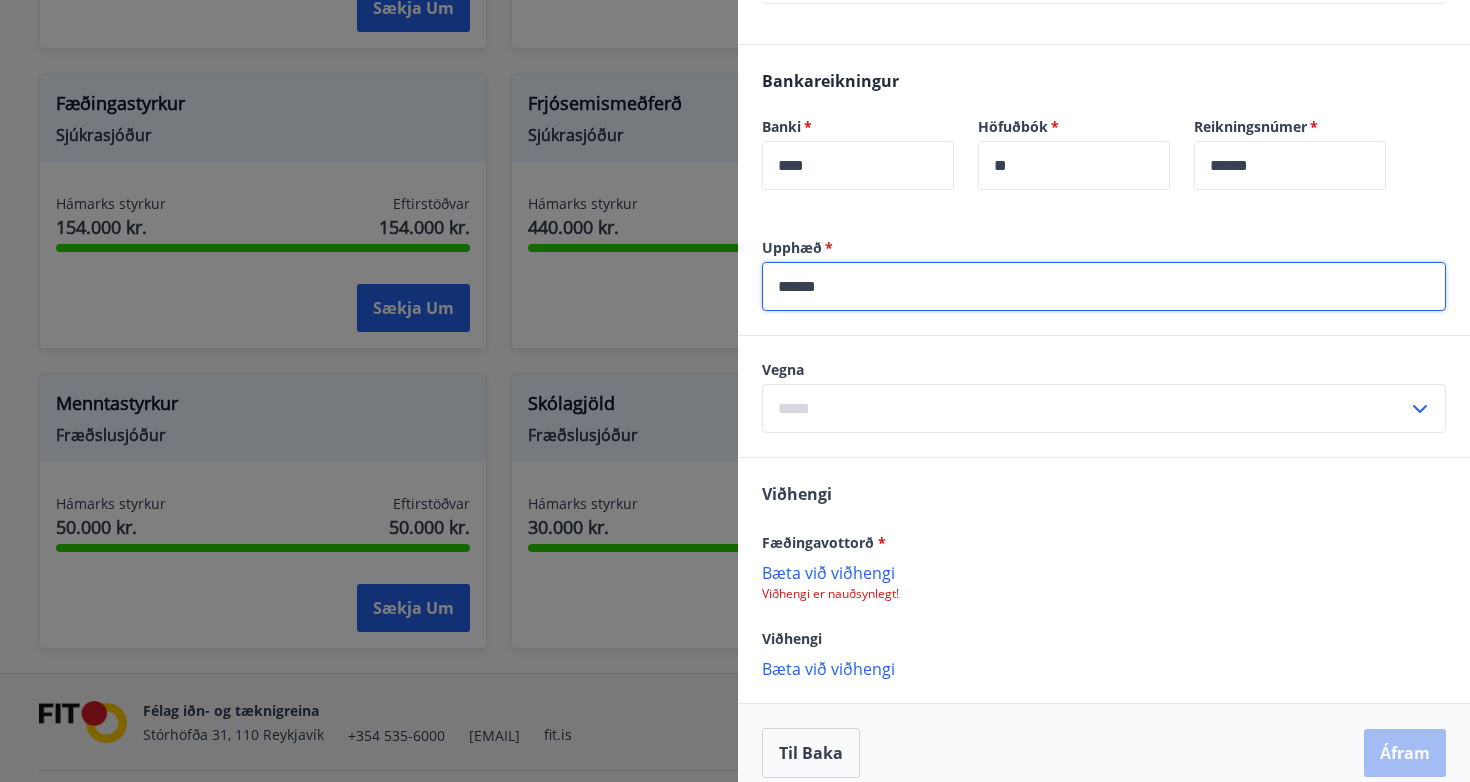 type on "******" 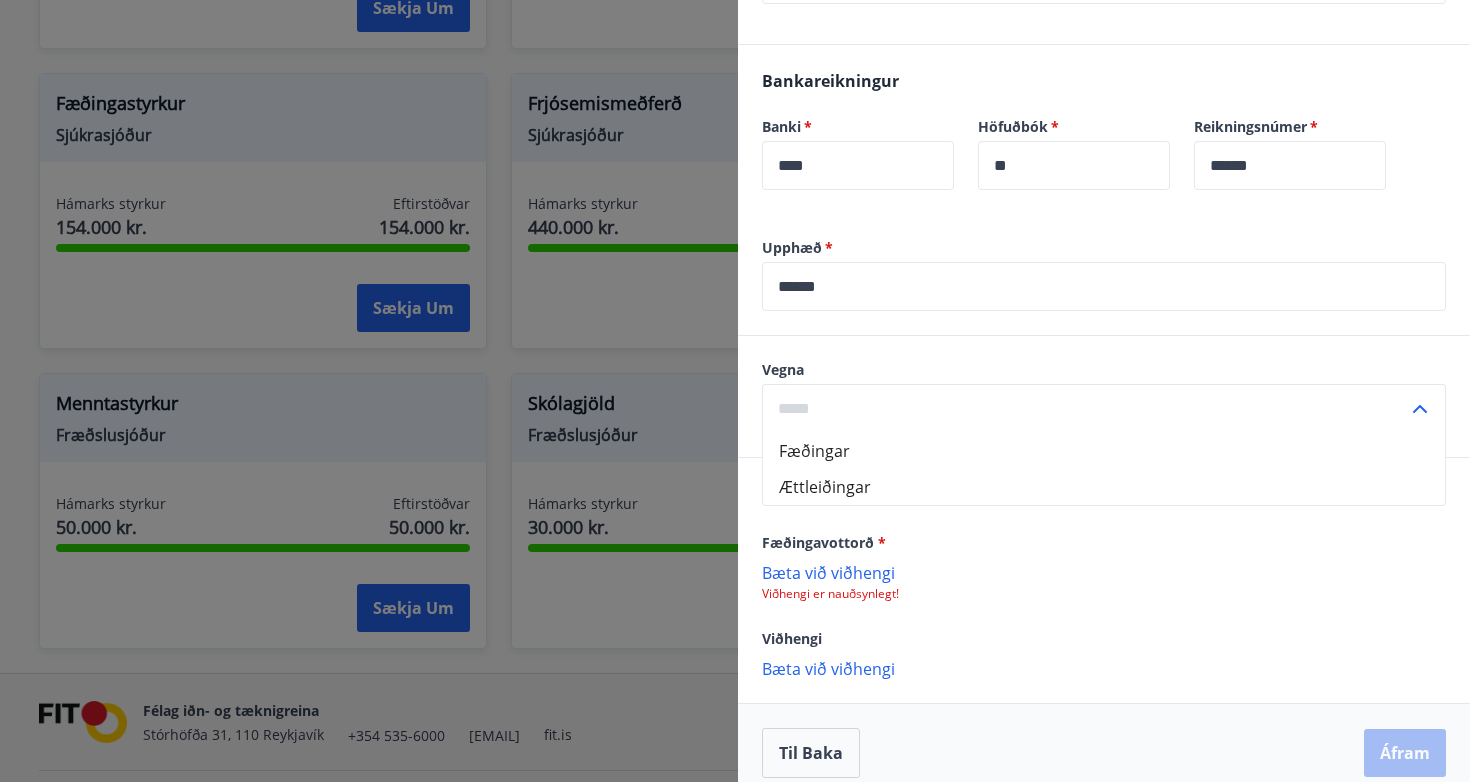 click on "Fæðingar" at bounding box center [1104, 451] 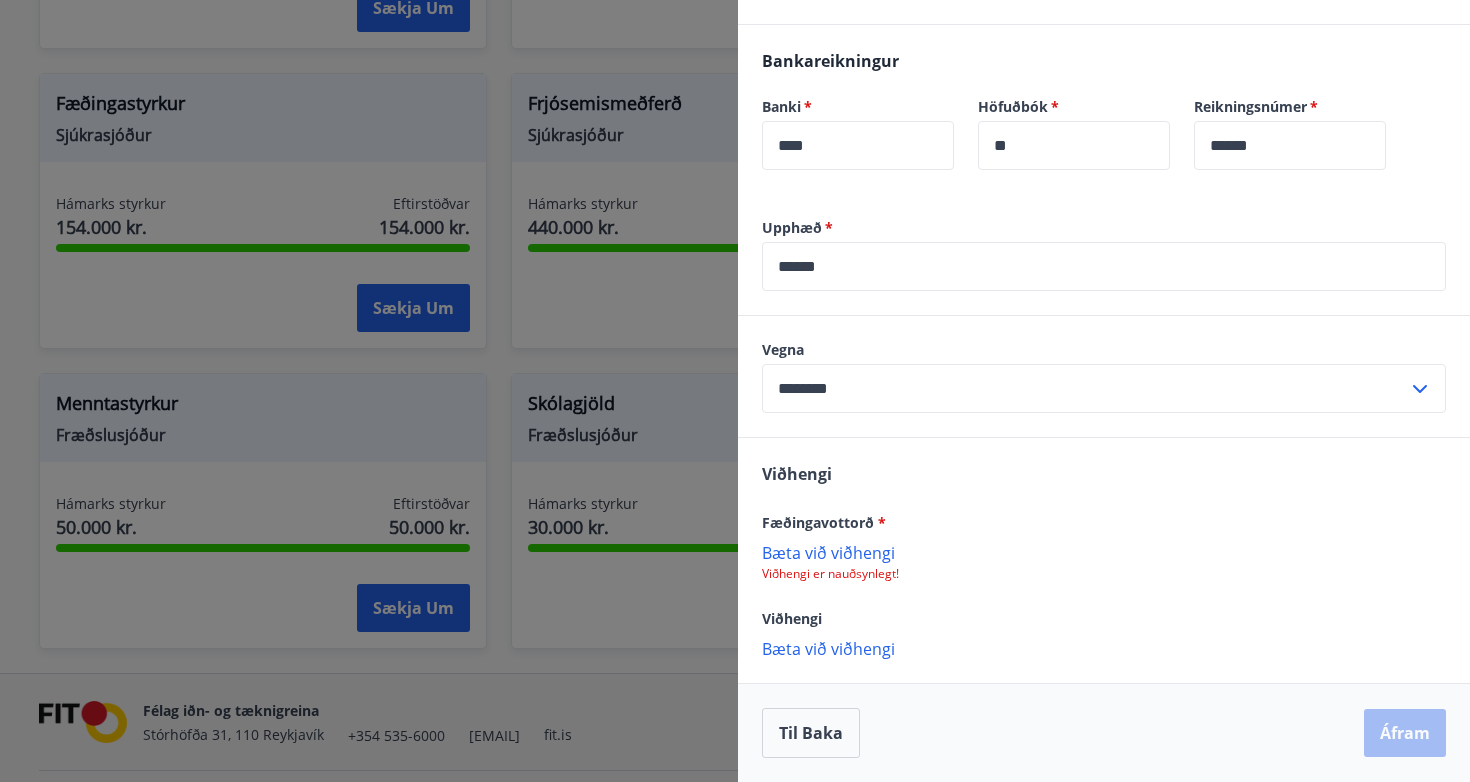 scroll, scrollTop: 717, scrollLeft: 0, axis: vertical 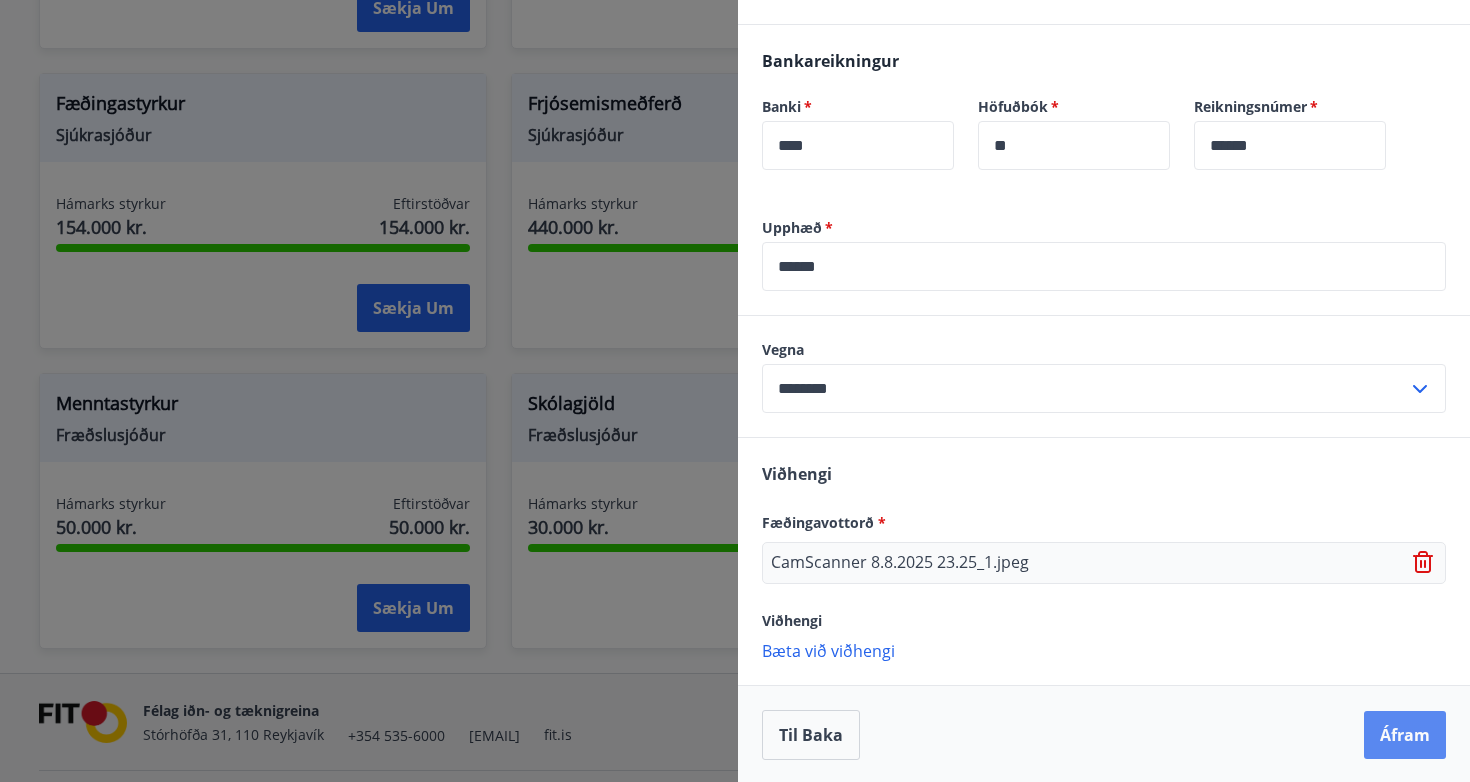 click on "Áfram" at bounding box center (1405, 735) 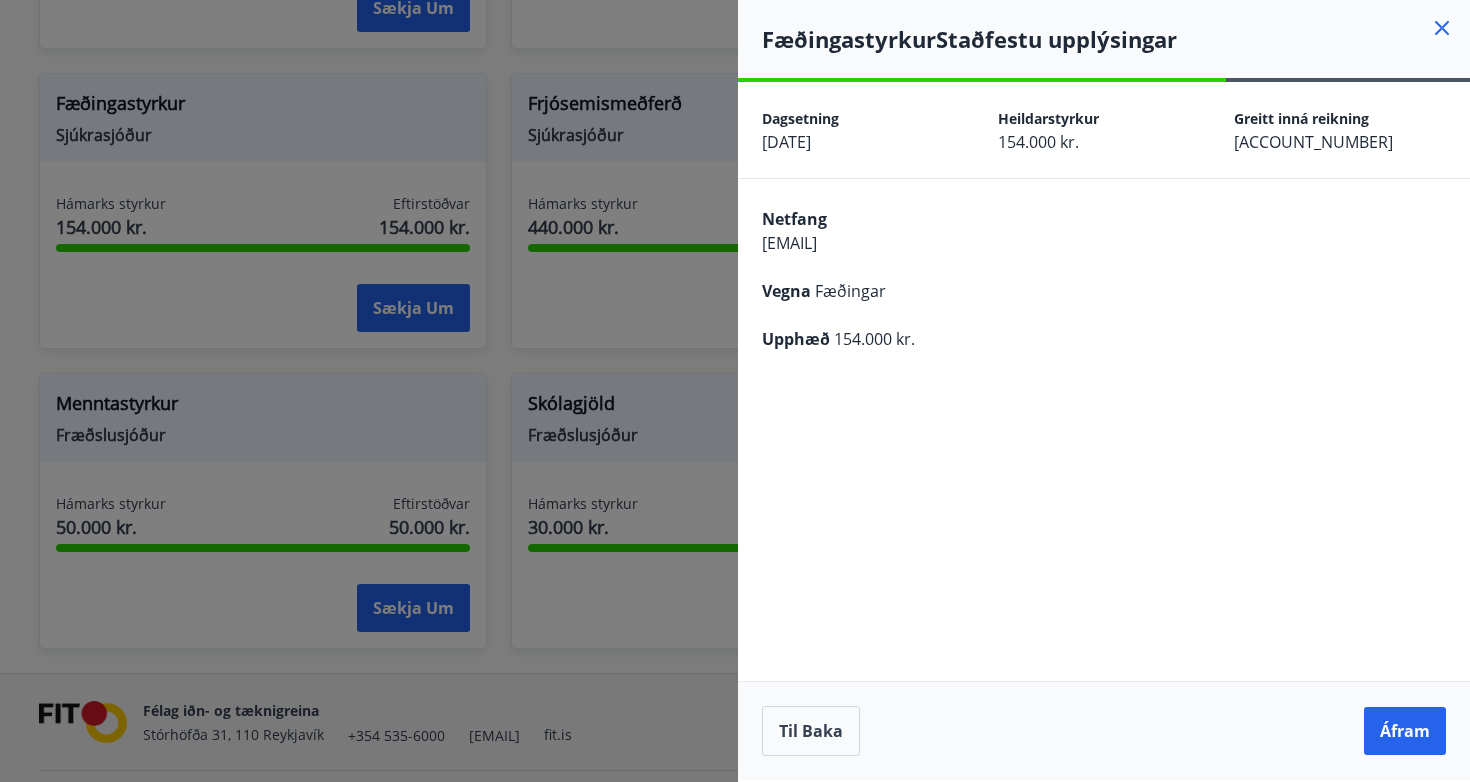 scroll, scrollTop: 0, scrollLeft: 0, axis: both 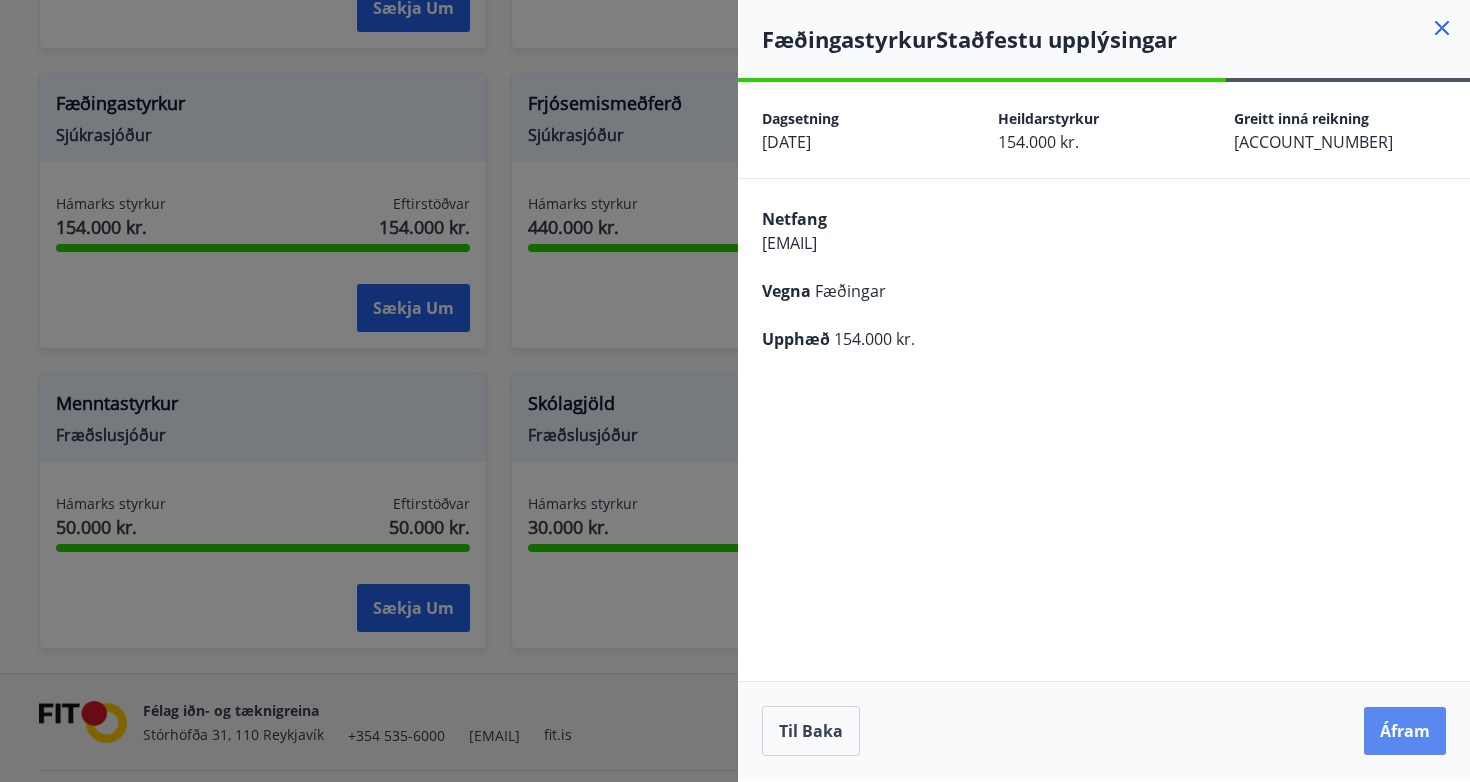 click on "Áfram" at bounding box center [1405, 731] 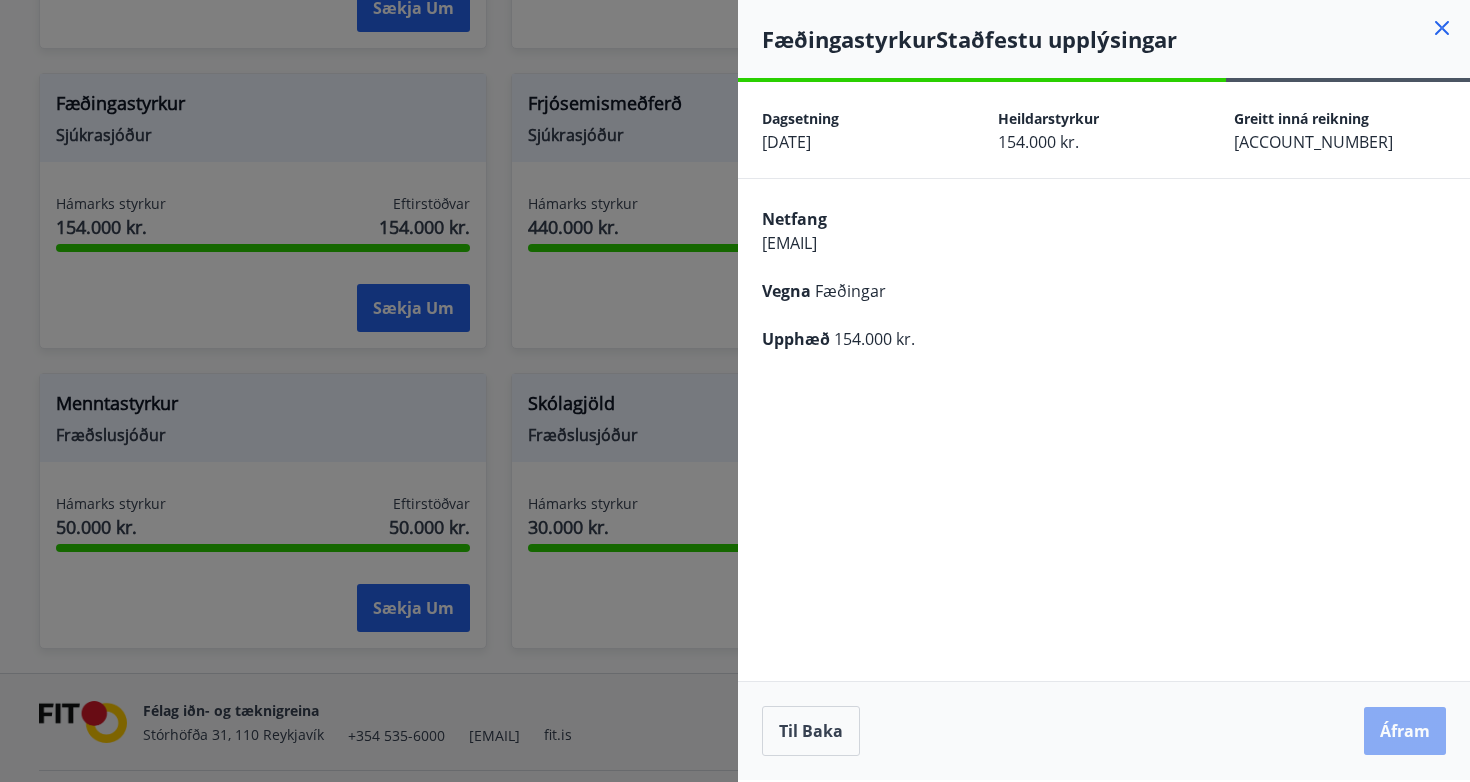 click on "Áfram" at bounding box center (1405, 731) 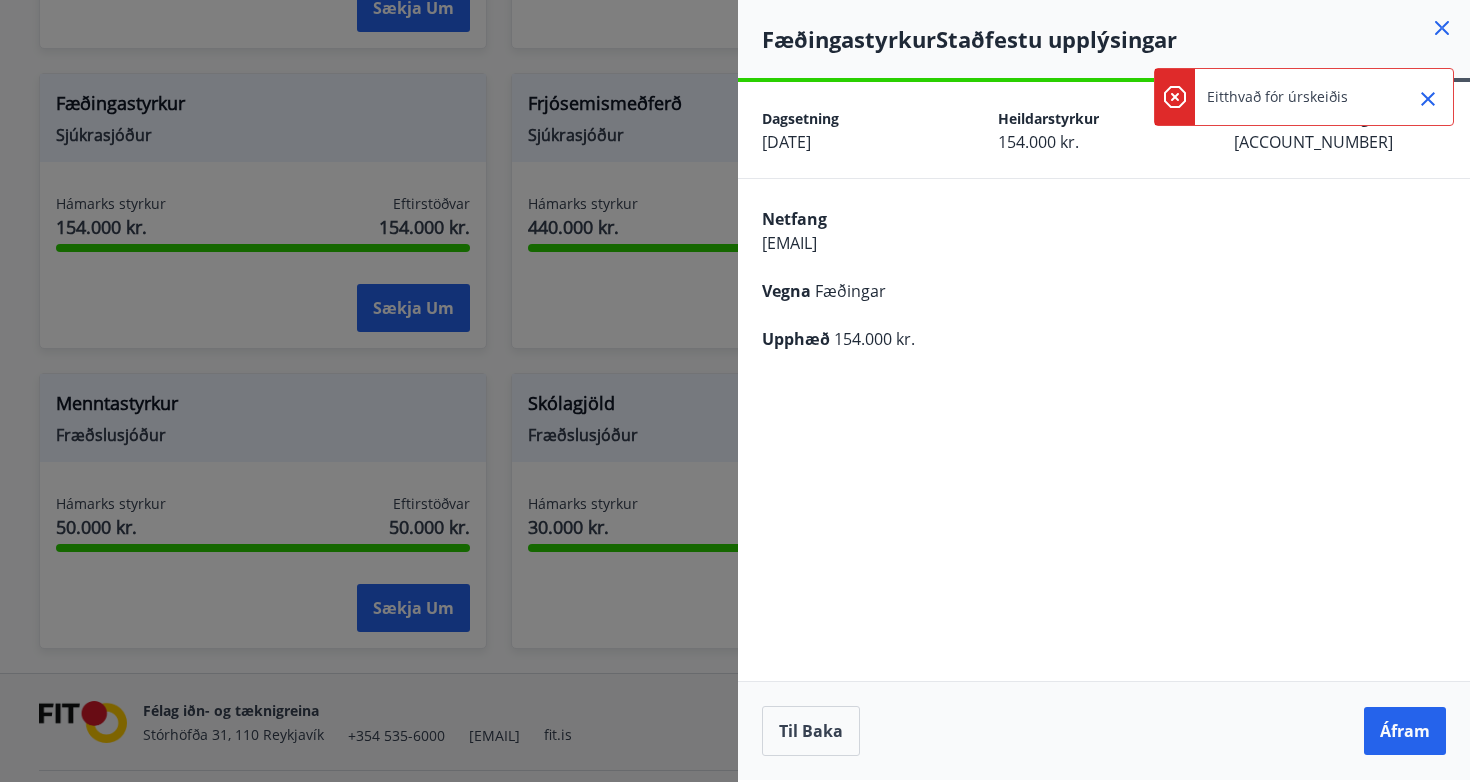 click 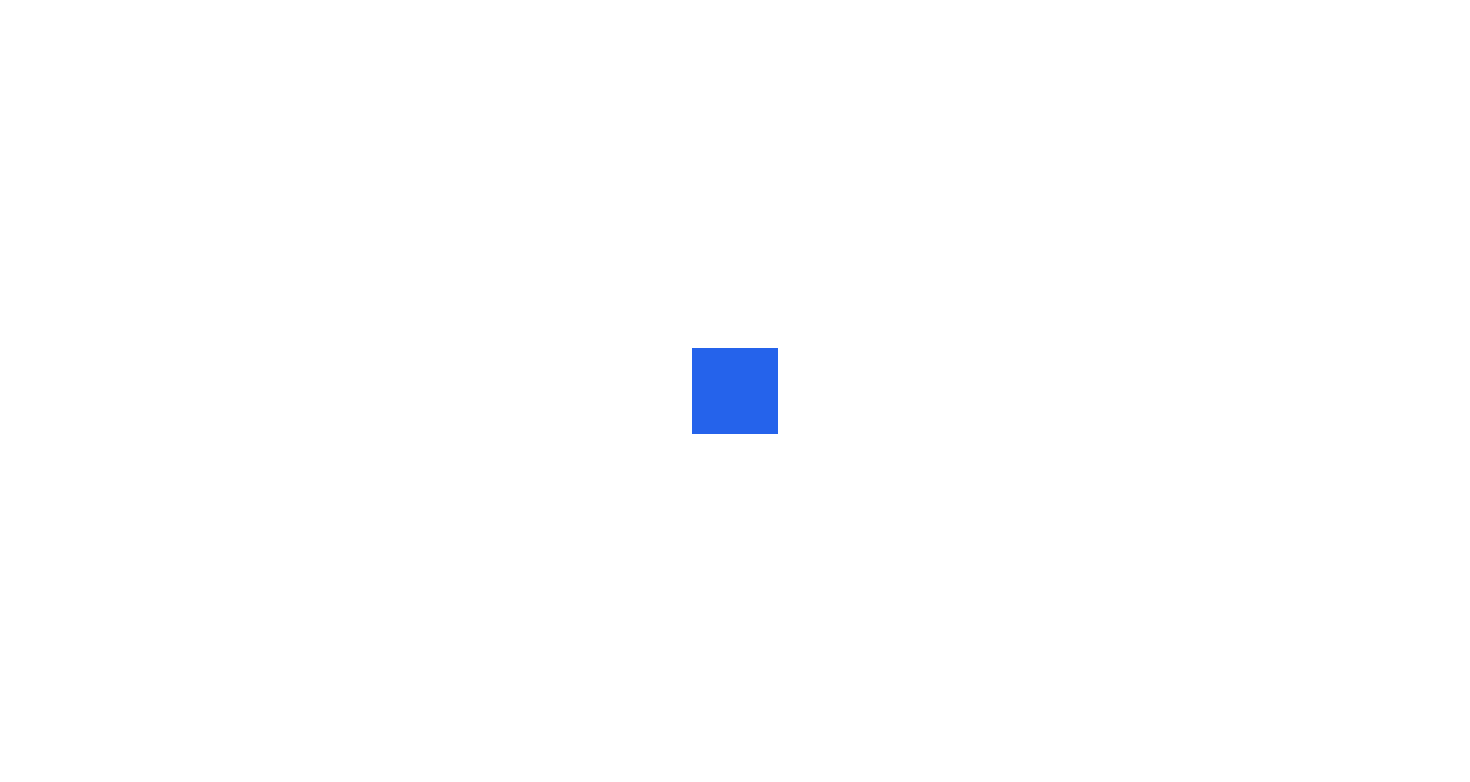 scroll, scrollTop: 0, scrollLeft: 0, axis: both 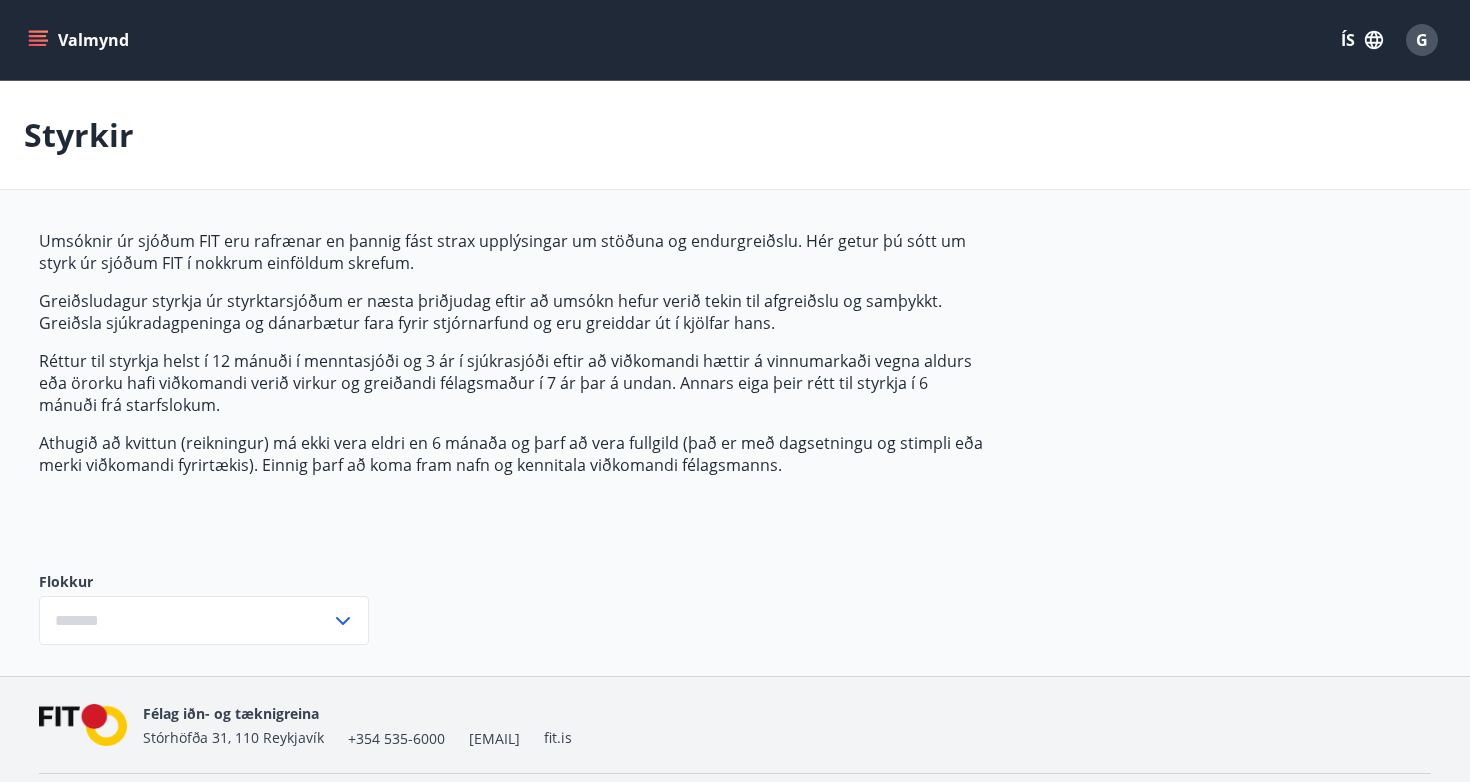 type on "***" 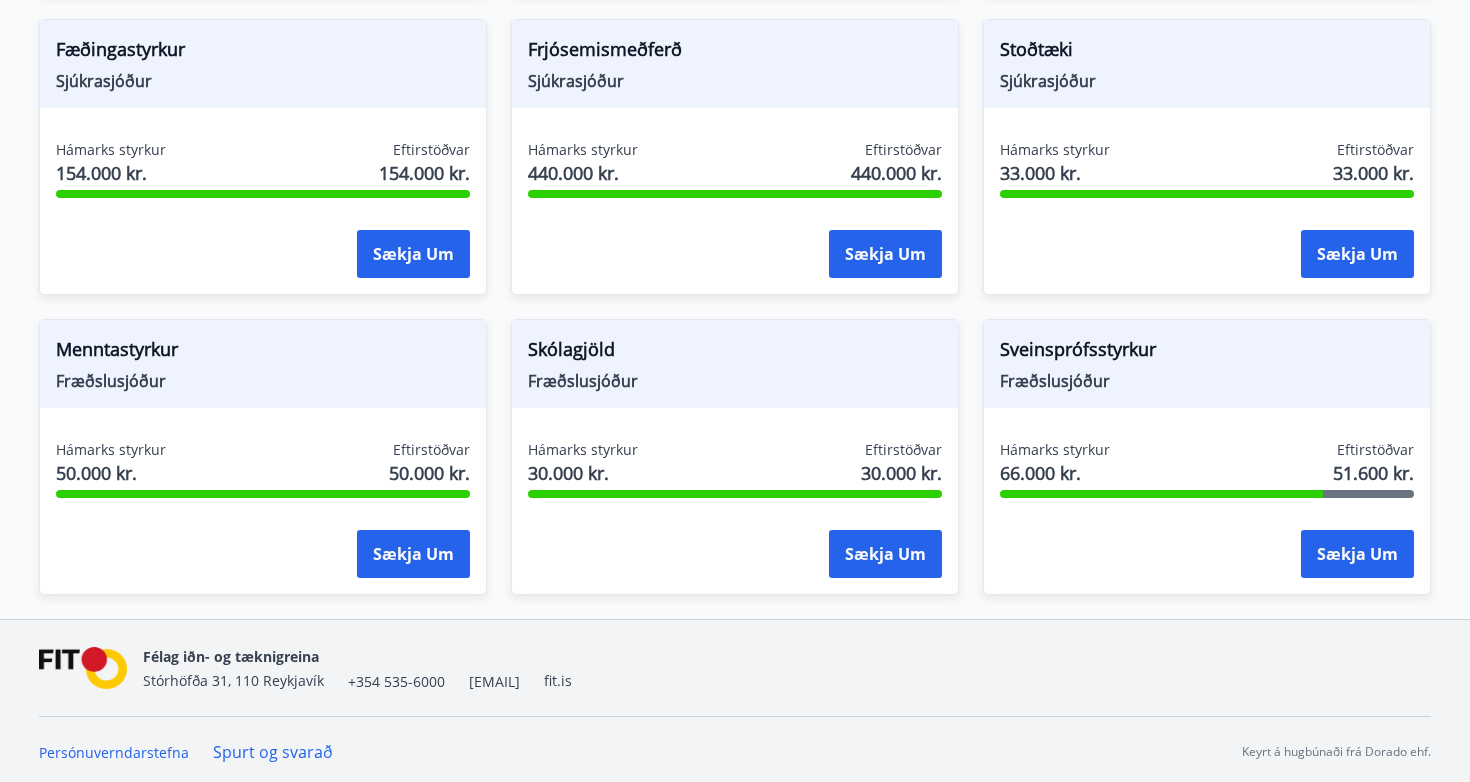 scroll, scrollTop: 1556, scrollLeft: 0, axis: vertical 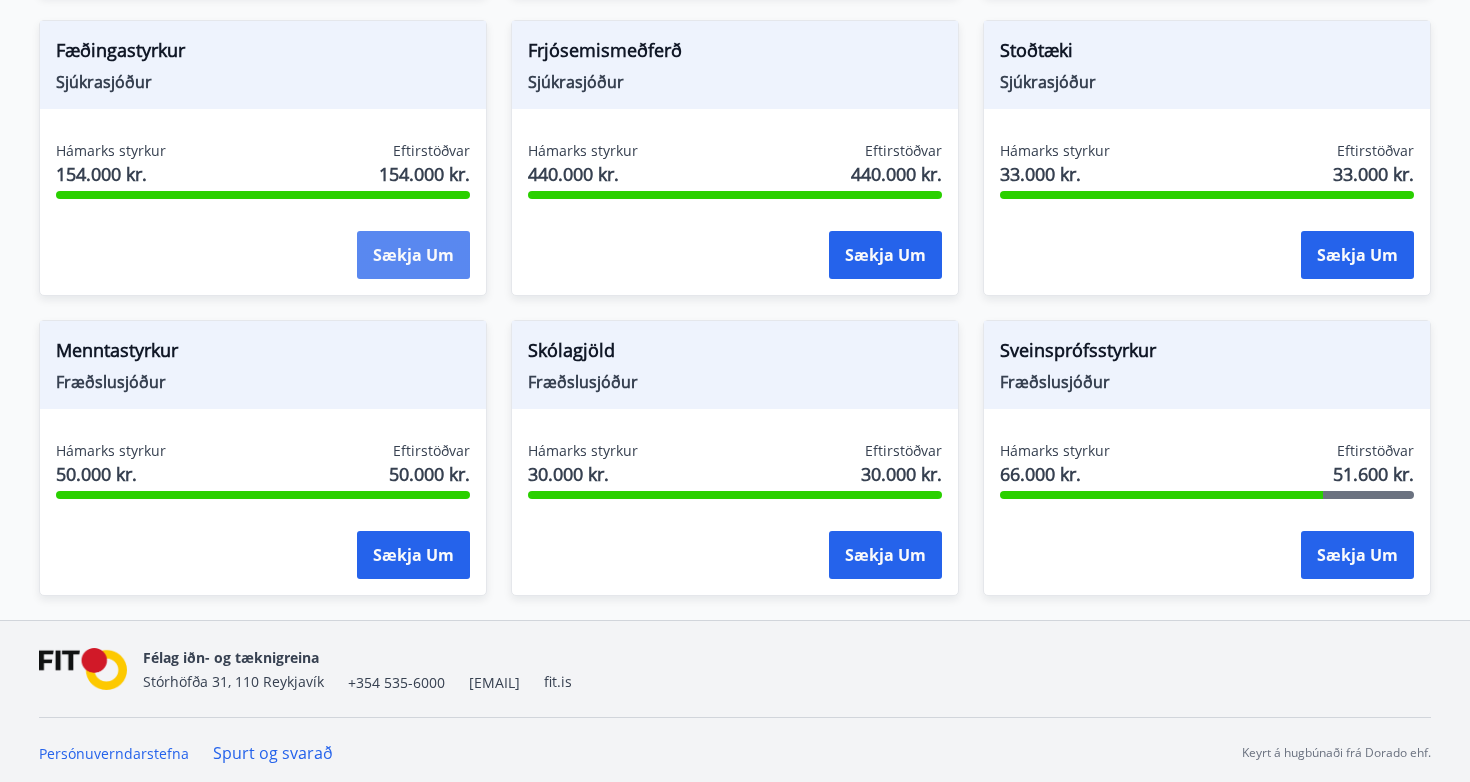 click on "Sækja um" at bounding box center (413, 255) 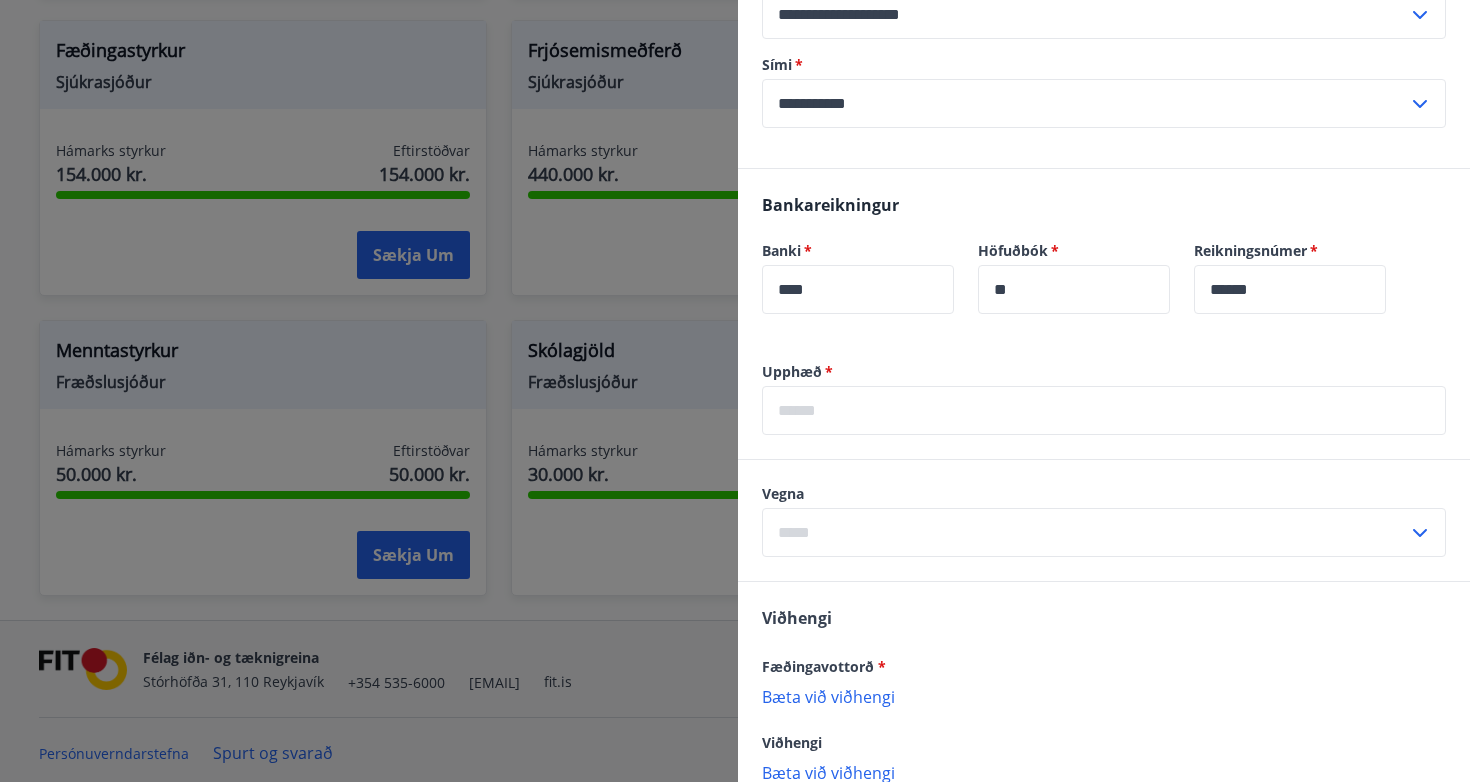 scroll, scrollTop: 646, scrollLeft: 0, axis: vertical 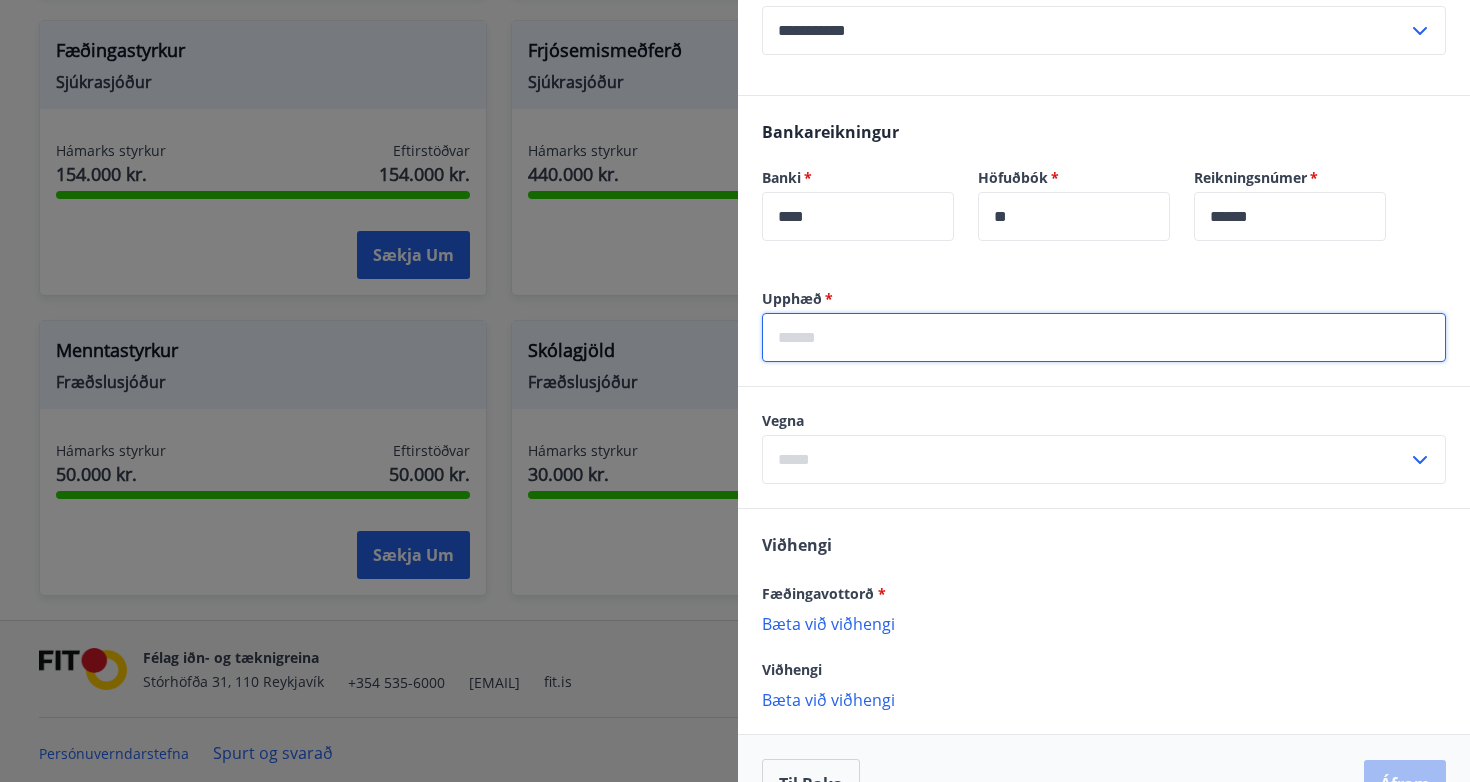click at bounding box center (1104, 337) 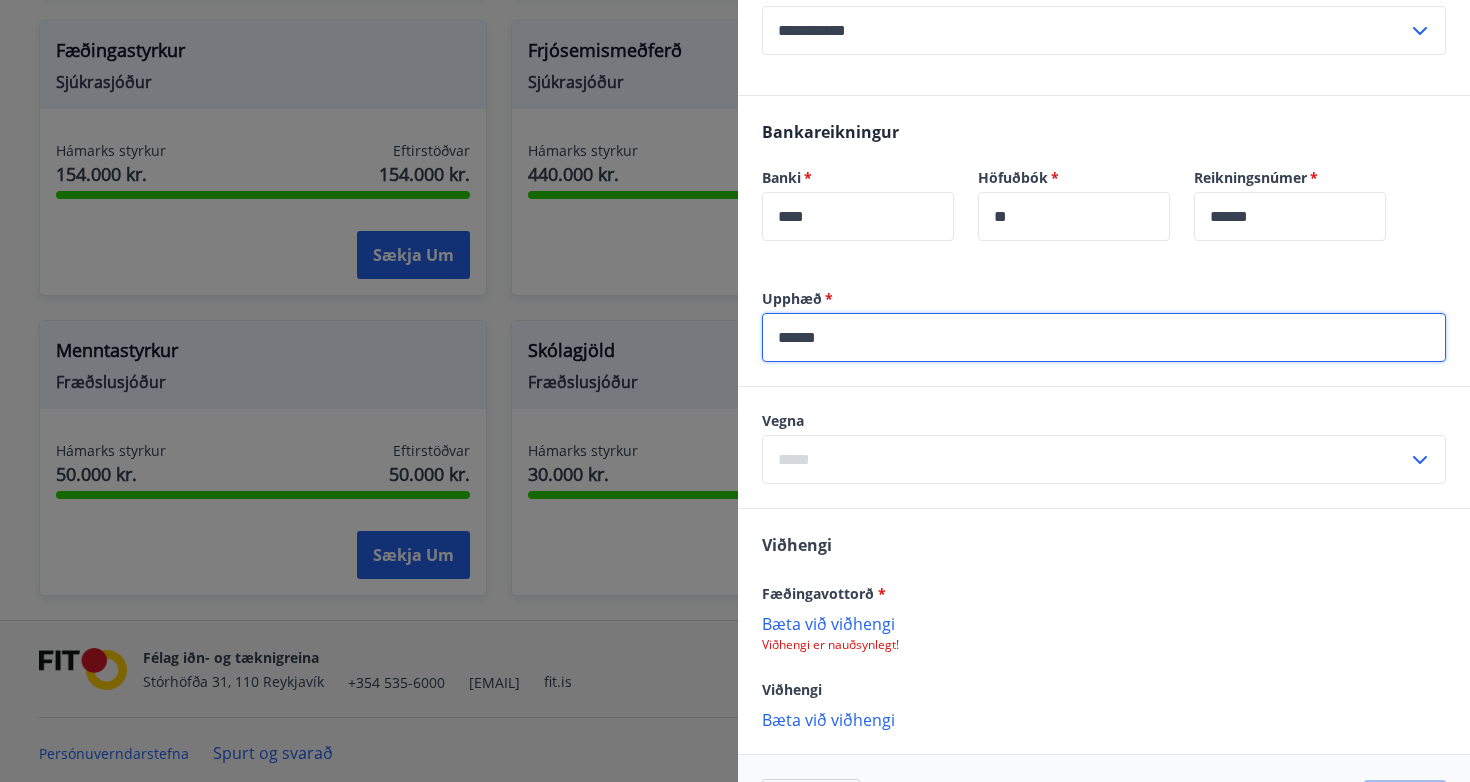 type on "******" 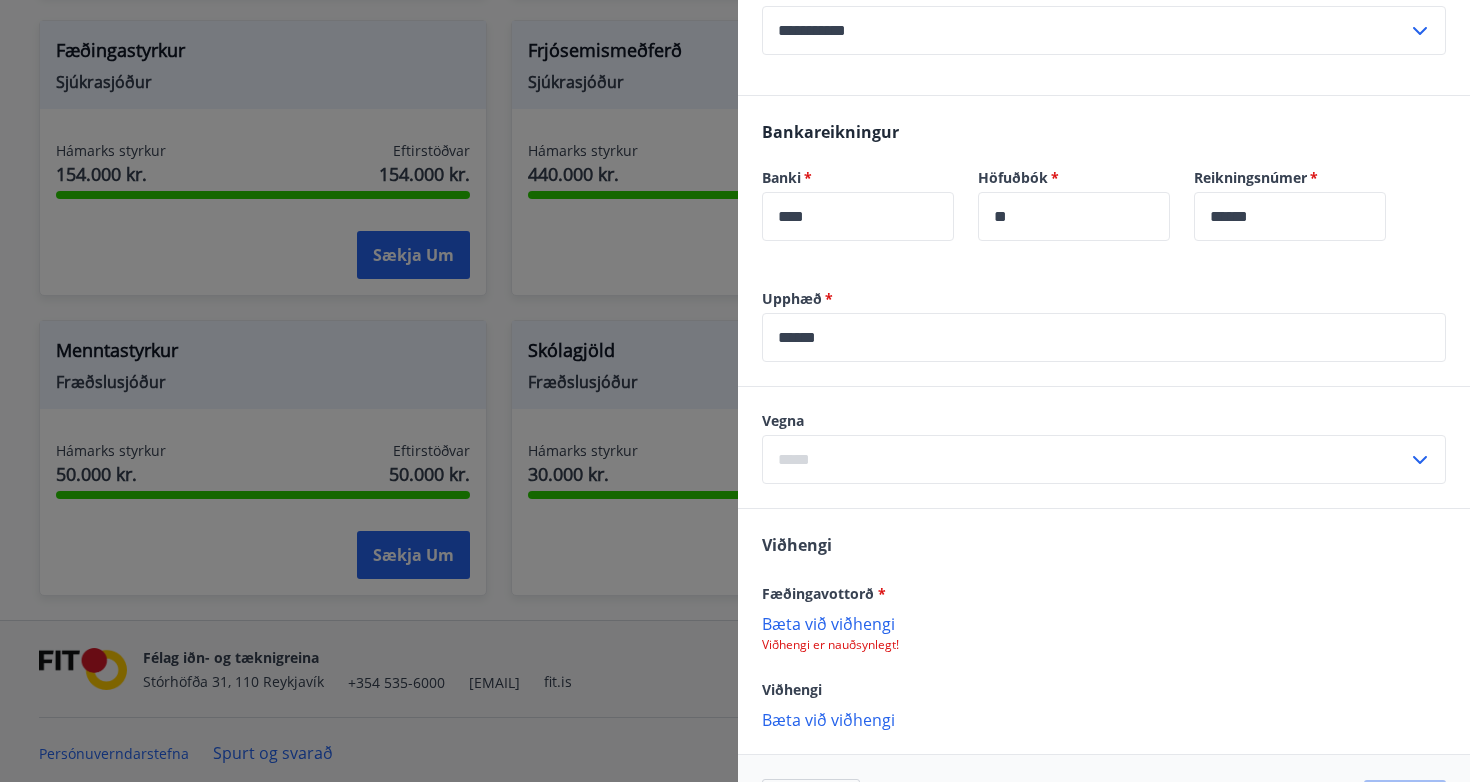 click at bounding box center [1085, 459] 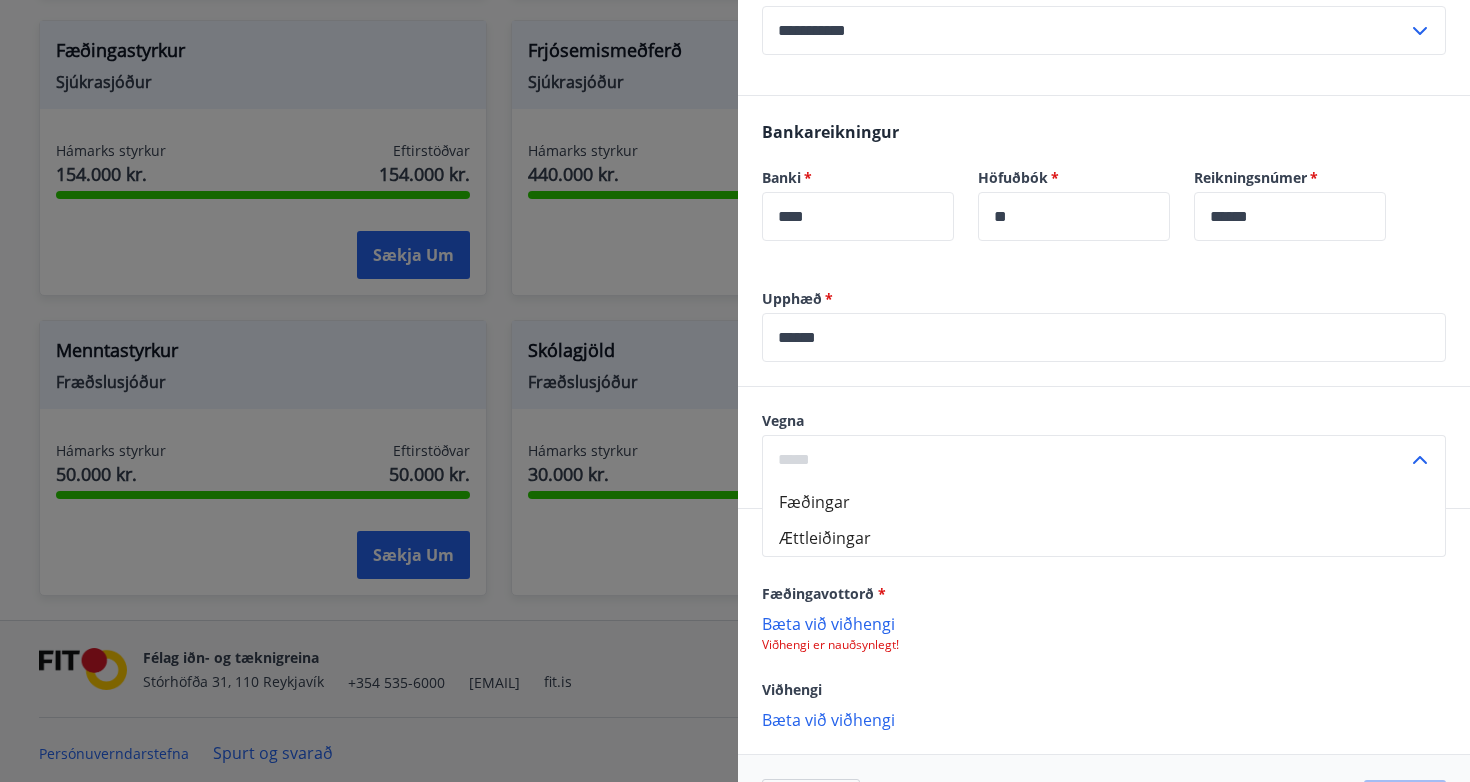 click on "Fæðingar" at bounding box center [1104, 502] 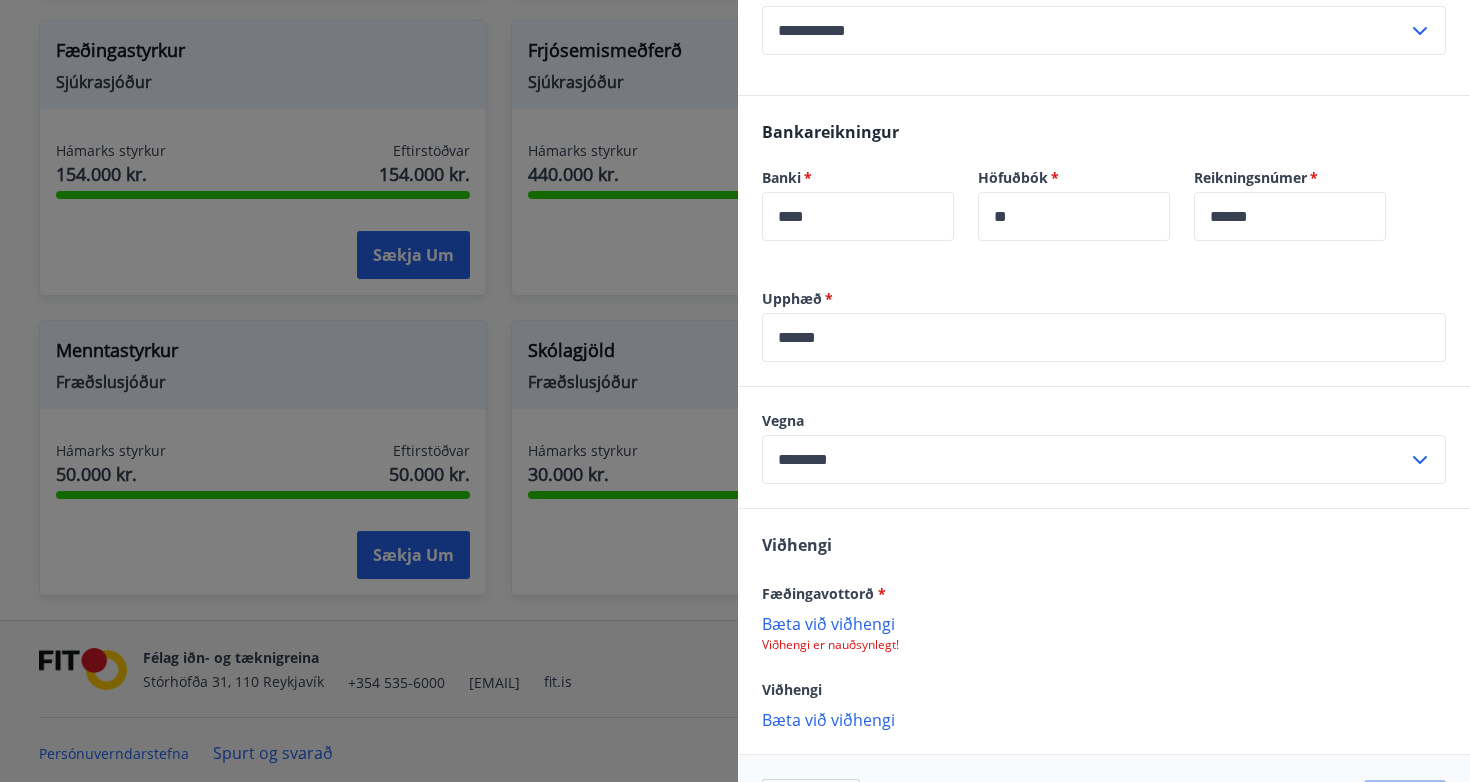 scroll, scrollTop: 705, scrollLeft: 0, axis: vertical 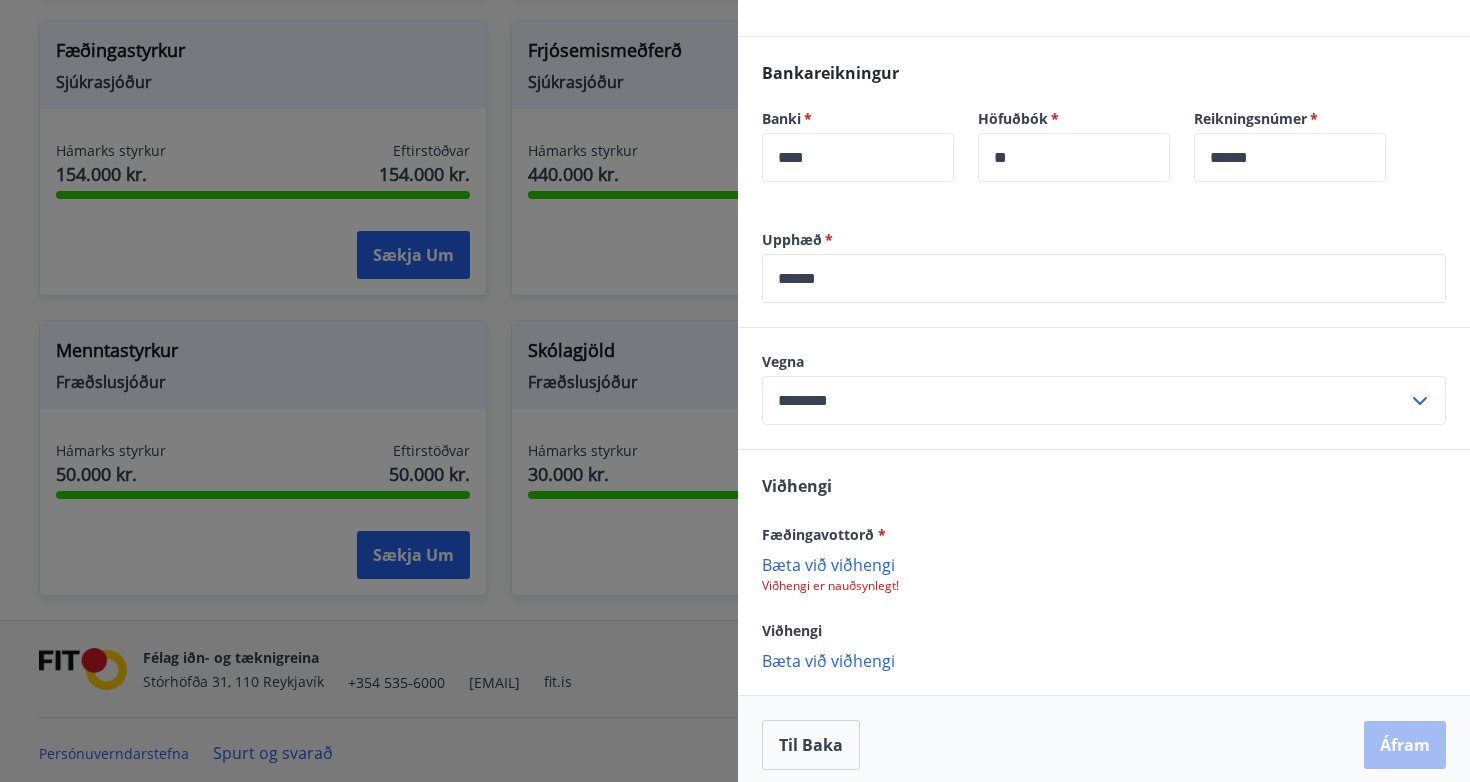 click on "Viðhengi er nauðsynlegt!" at bounding box center [1104, 586] 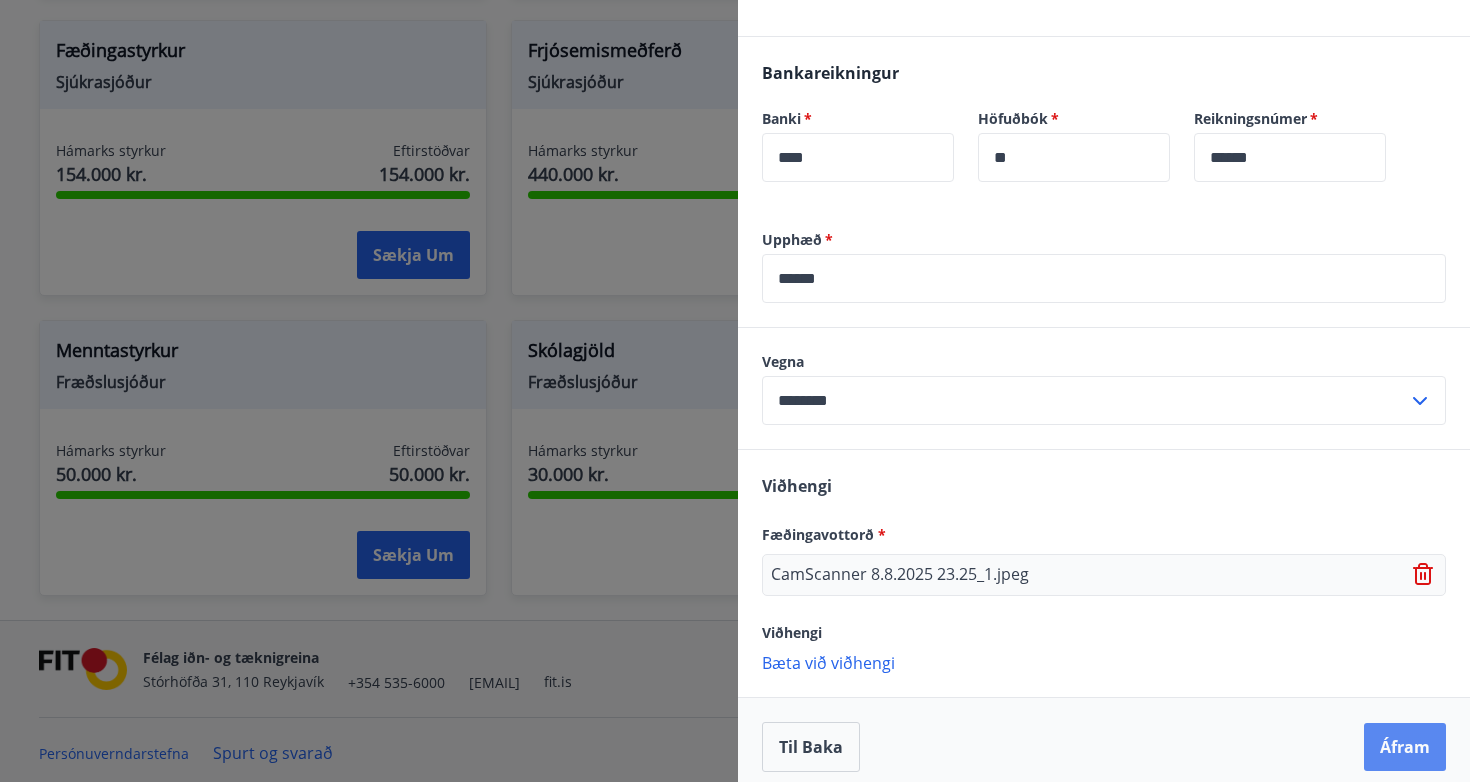 click on "Áfram" at bounding box center [1405, 747] 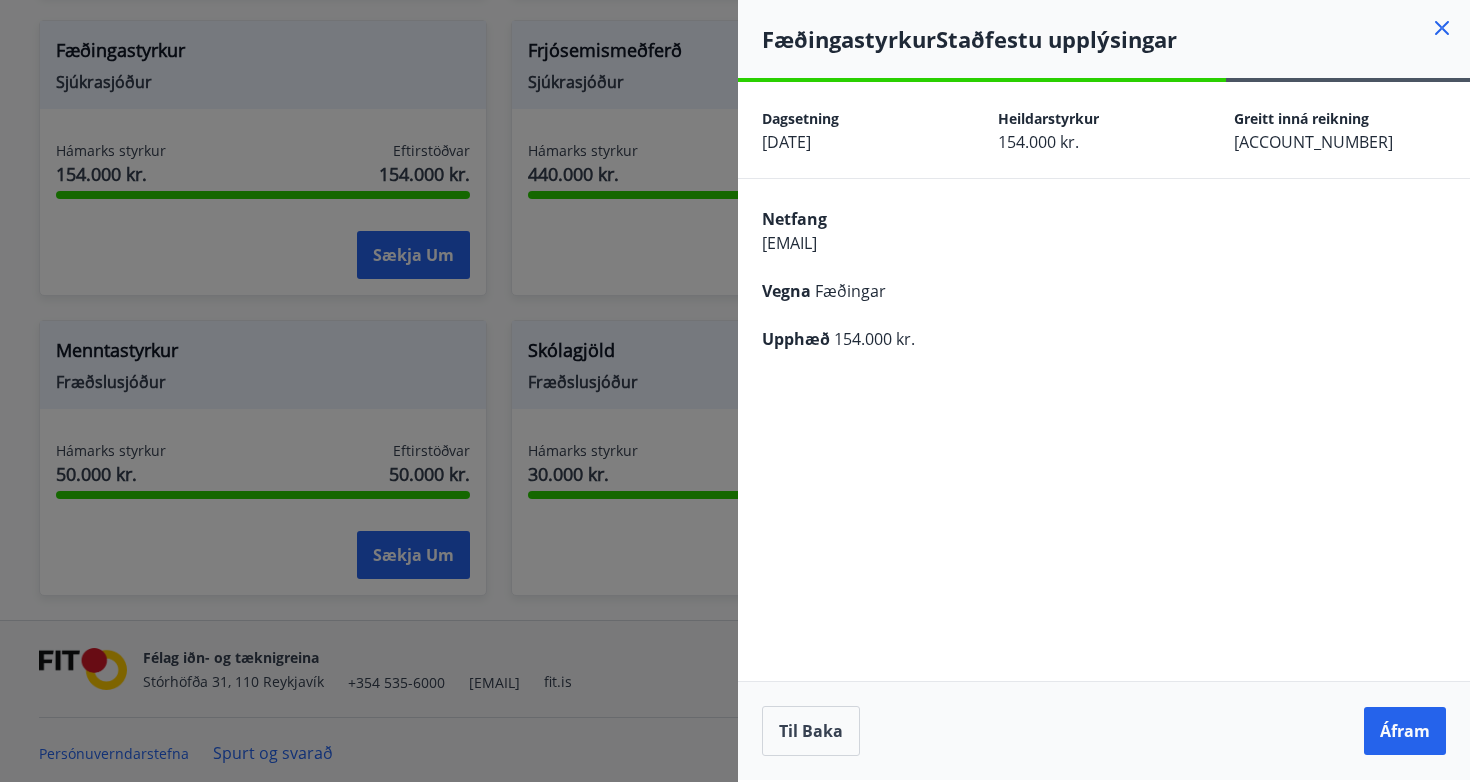 scroll, scrollTop: 0, scrollLeft: 0, axis: both 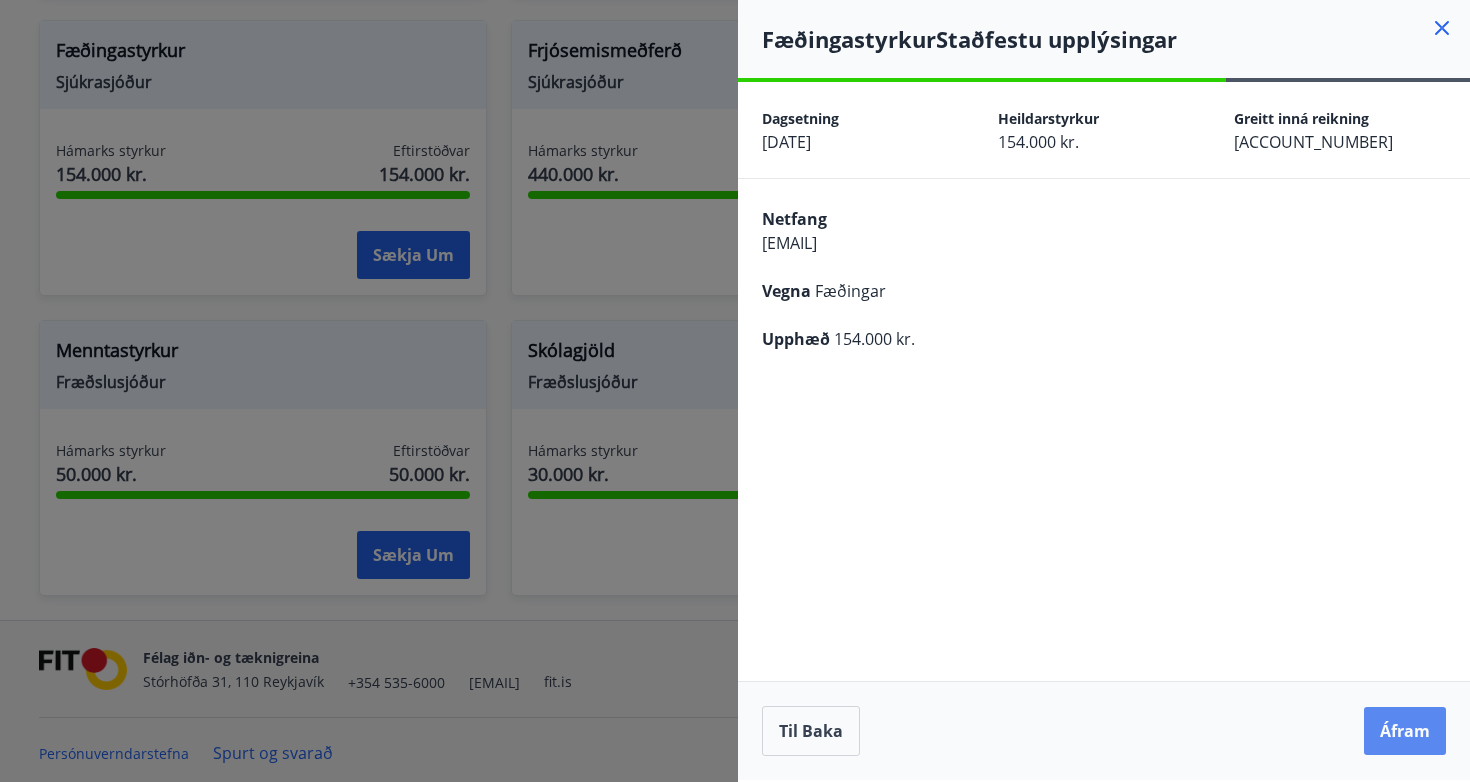 click on "Áfram" at bounding box center (1405, 731) 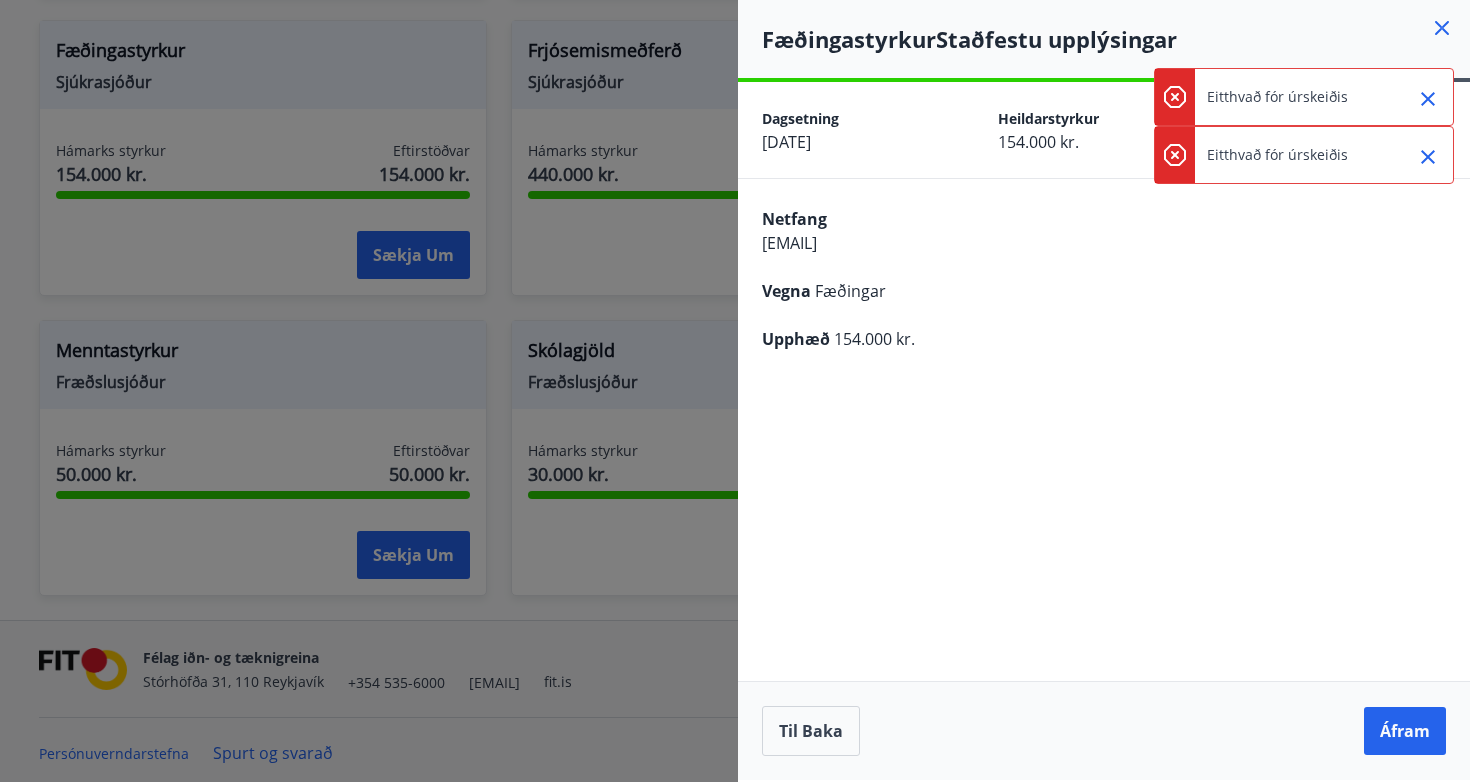 click 